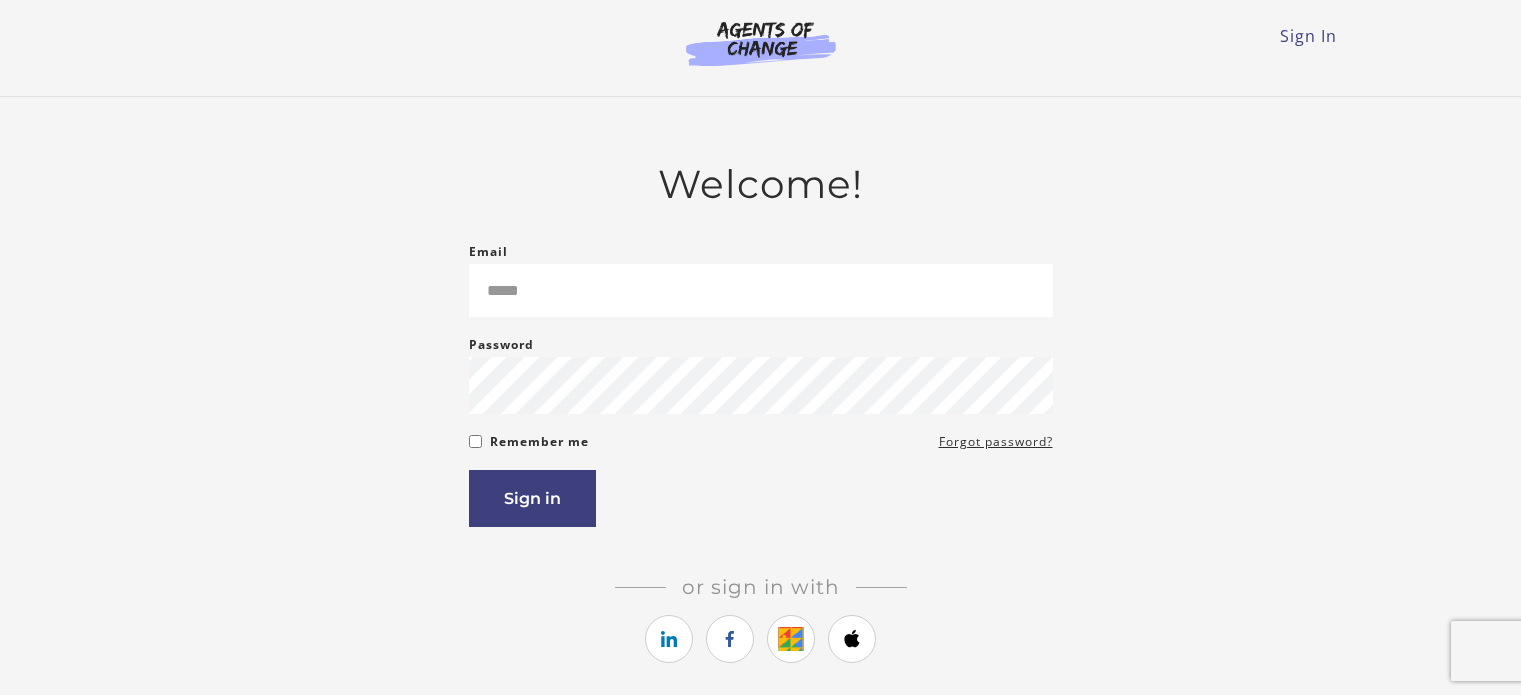 scroll, scrollTop: 0, scrollLeft: 0, axis: both 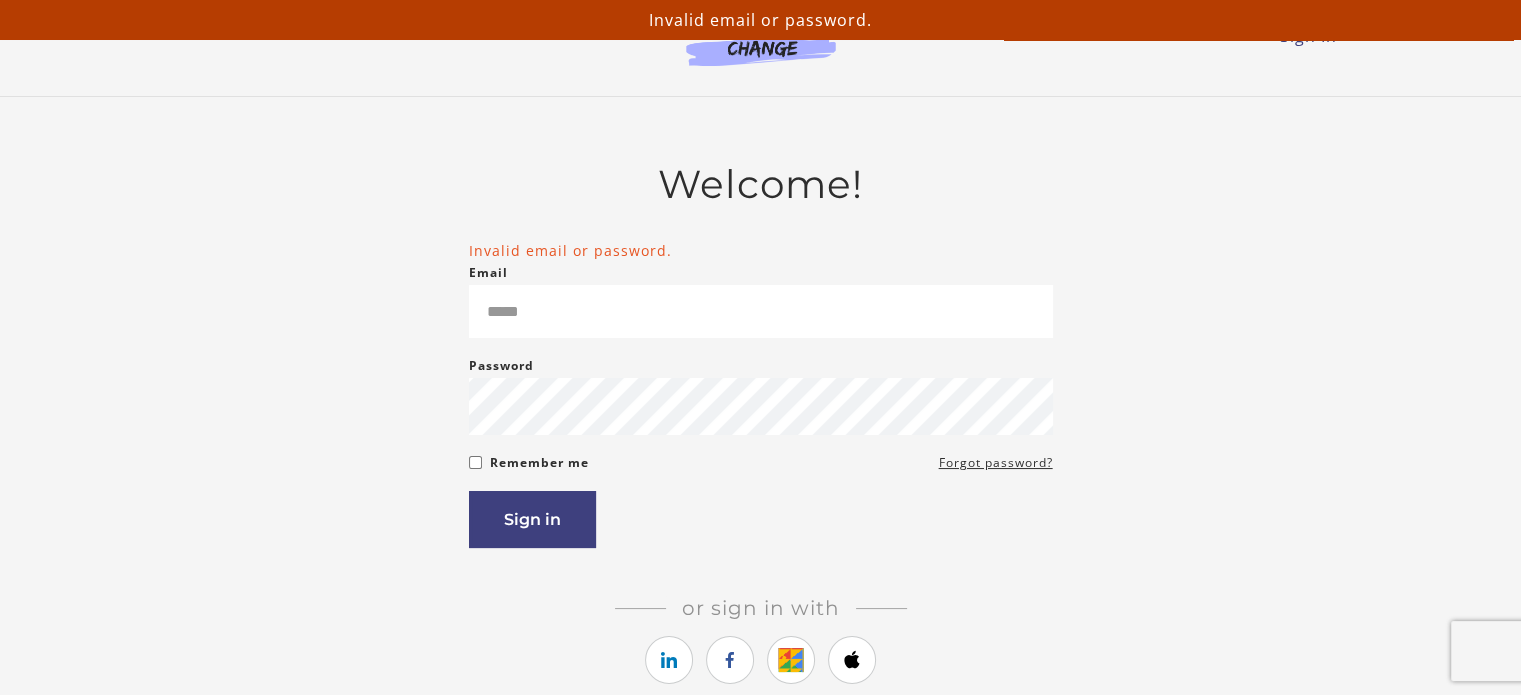 click on "Sign in" at bounding box center [761, 519] 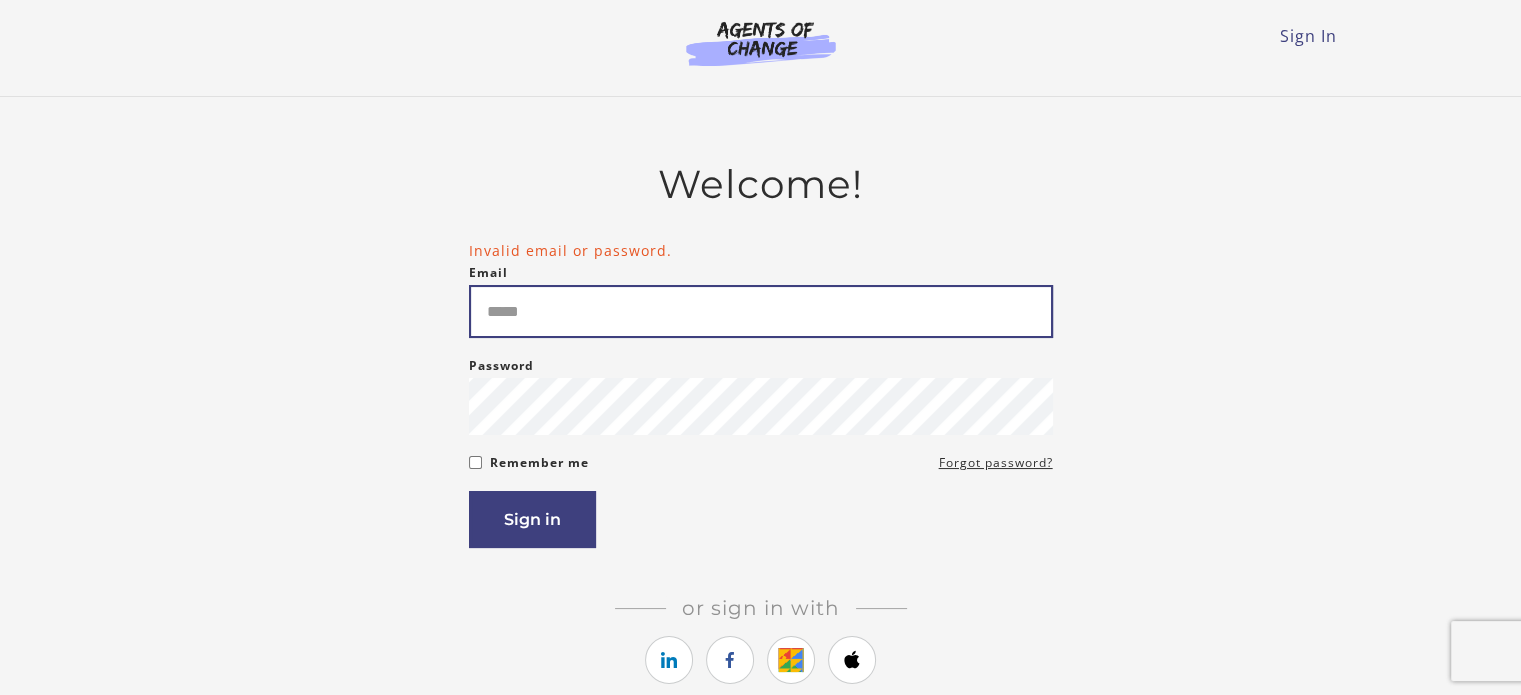 click on "Email" at bounding box center [761, 311] 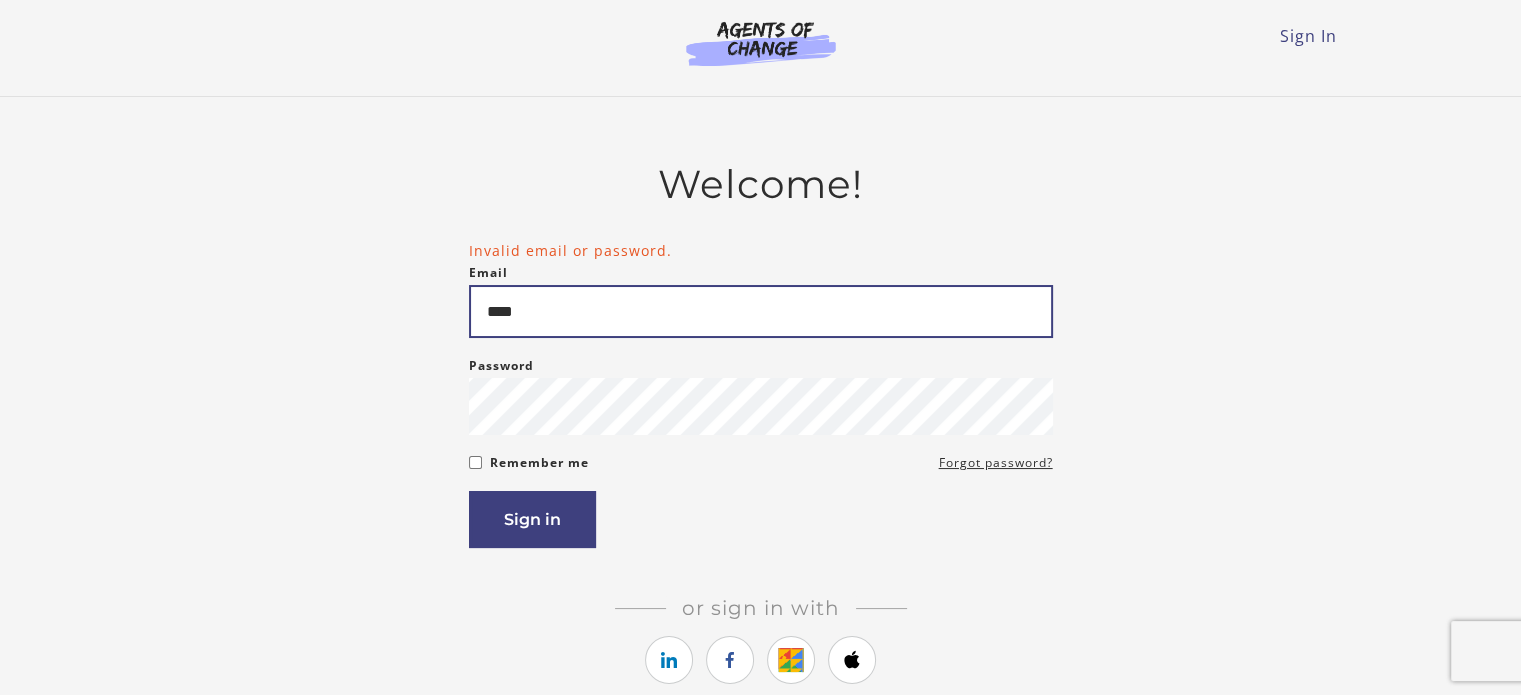 type on "**********" 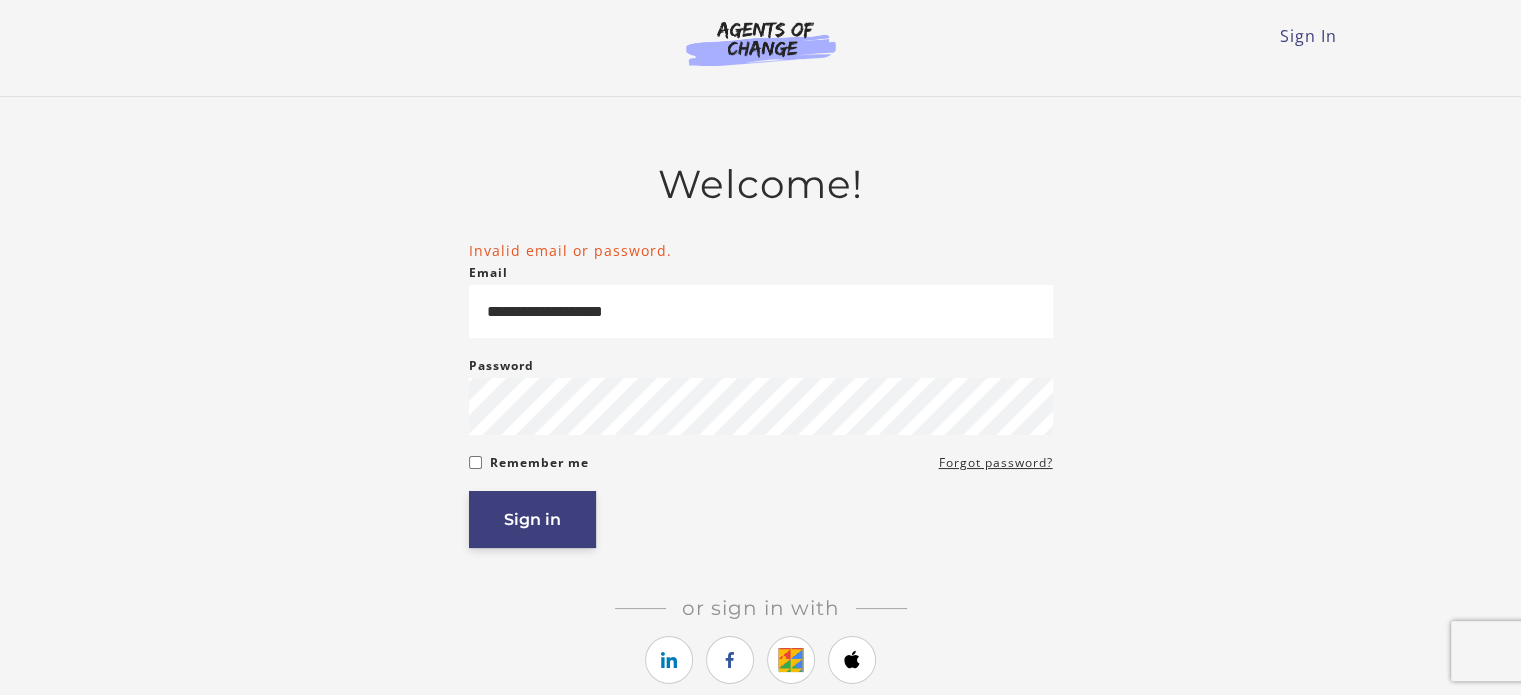 click on "Sign in" at bounding box center (532, 519) 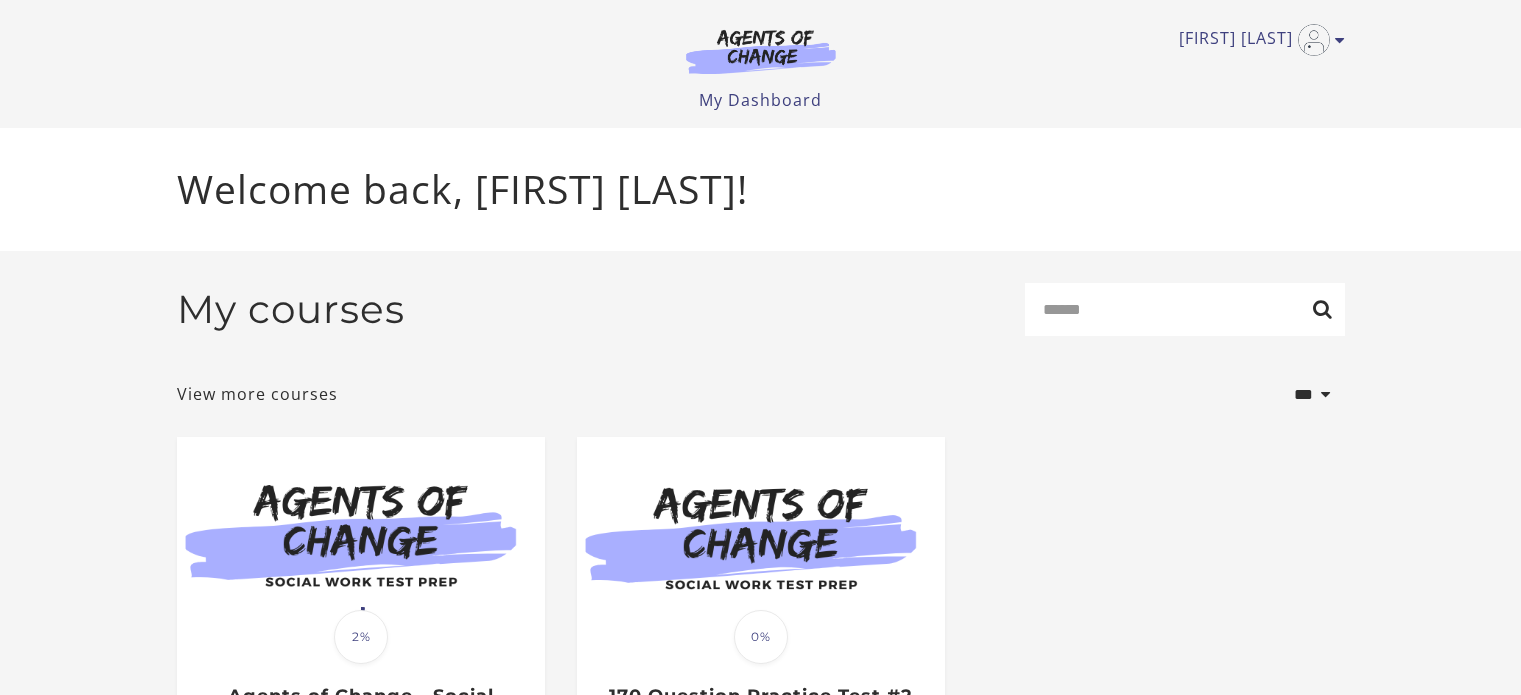 scroll, scrollTop: 0, scrollLeft: 0, axis: both 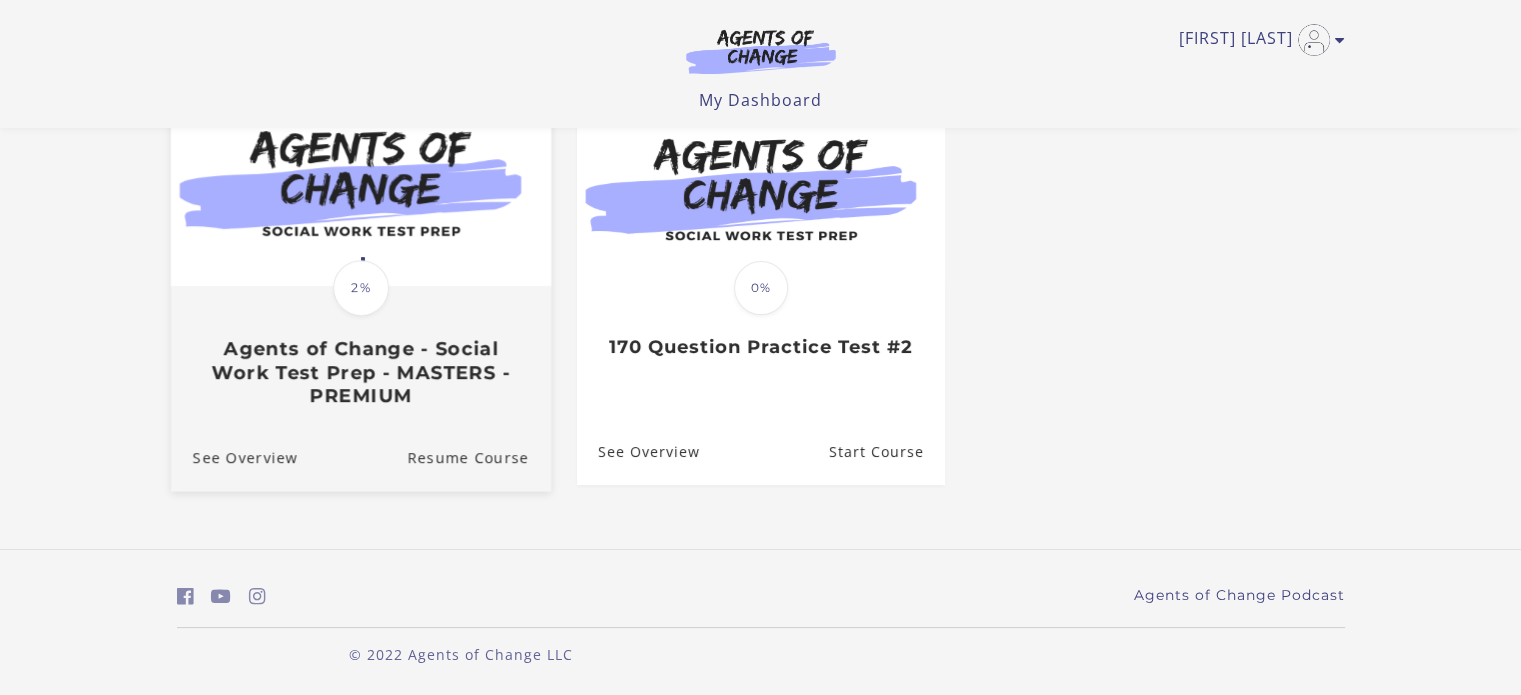 click on "Translation missing: en.liquid.partials.dashboard_course_card.progress_description: 2%
2%
Agents of Change - Social Work Test Prep - MASTERS - PREMIUM" at bounding box center (360, 347) 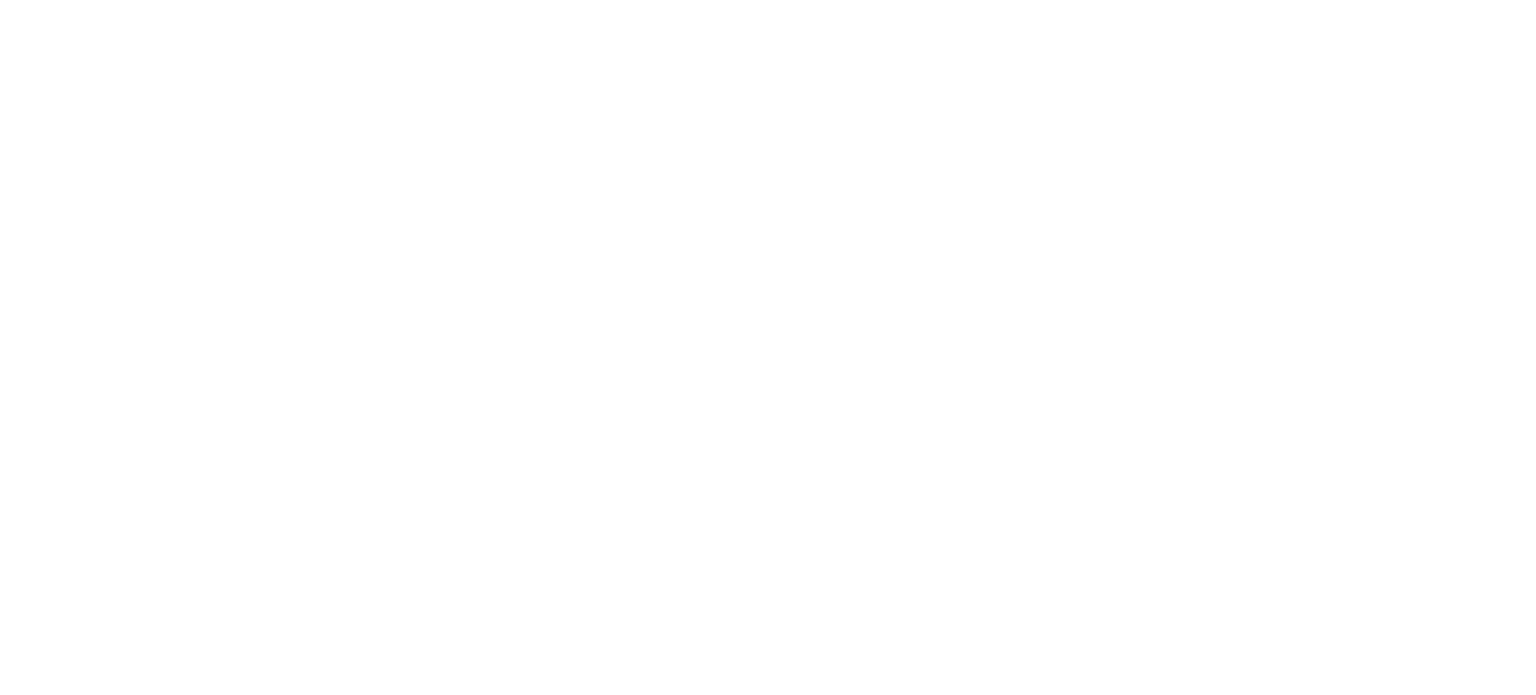 scroll, scrollTop: 0, scrollLeft: 0, axis: both 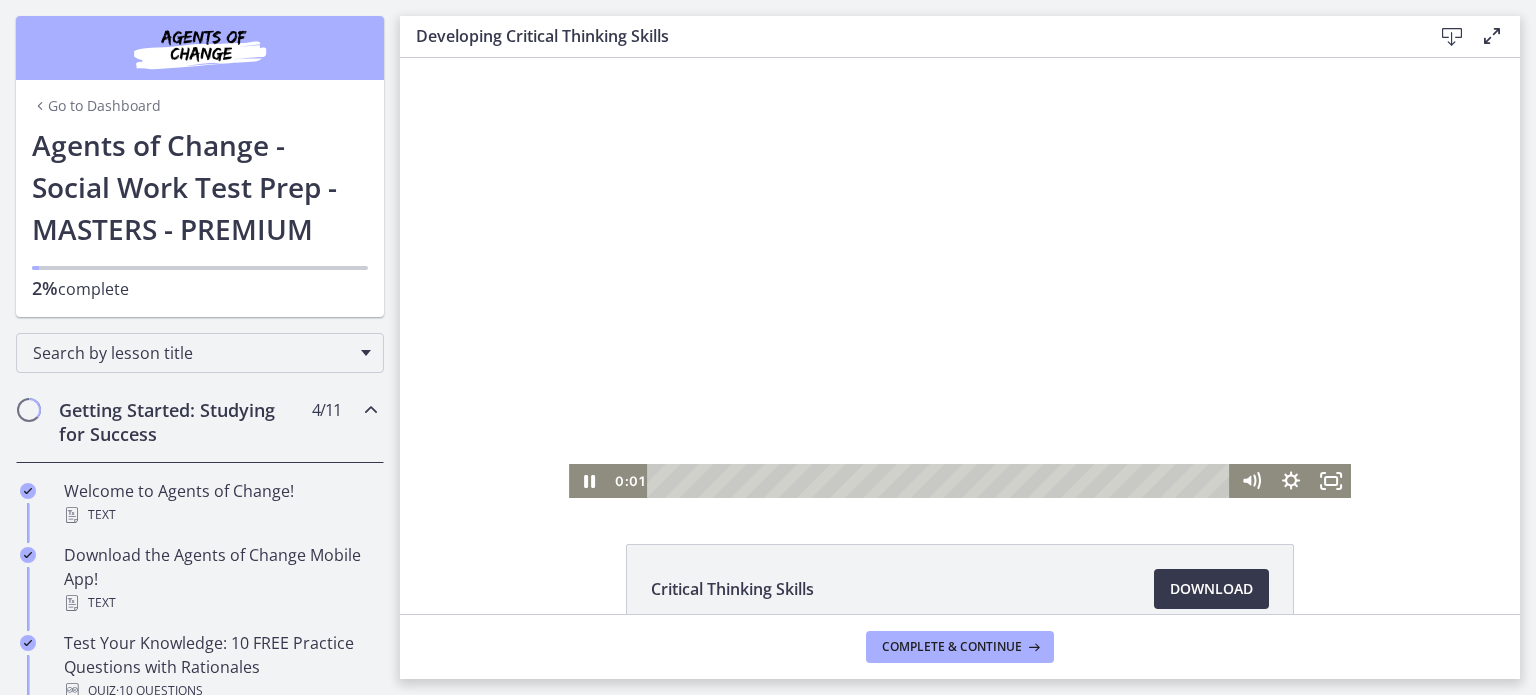 click at bounding box center [960, 278] 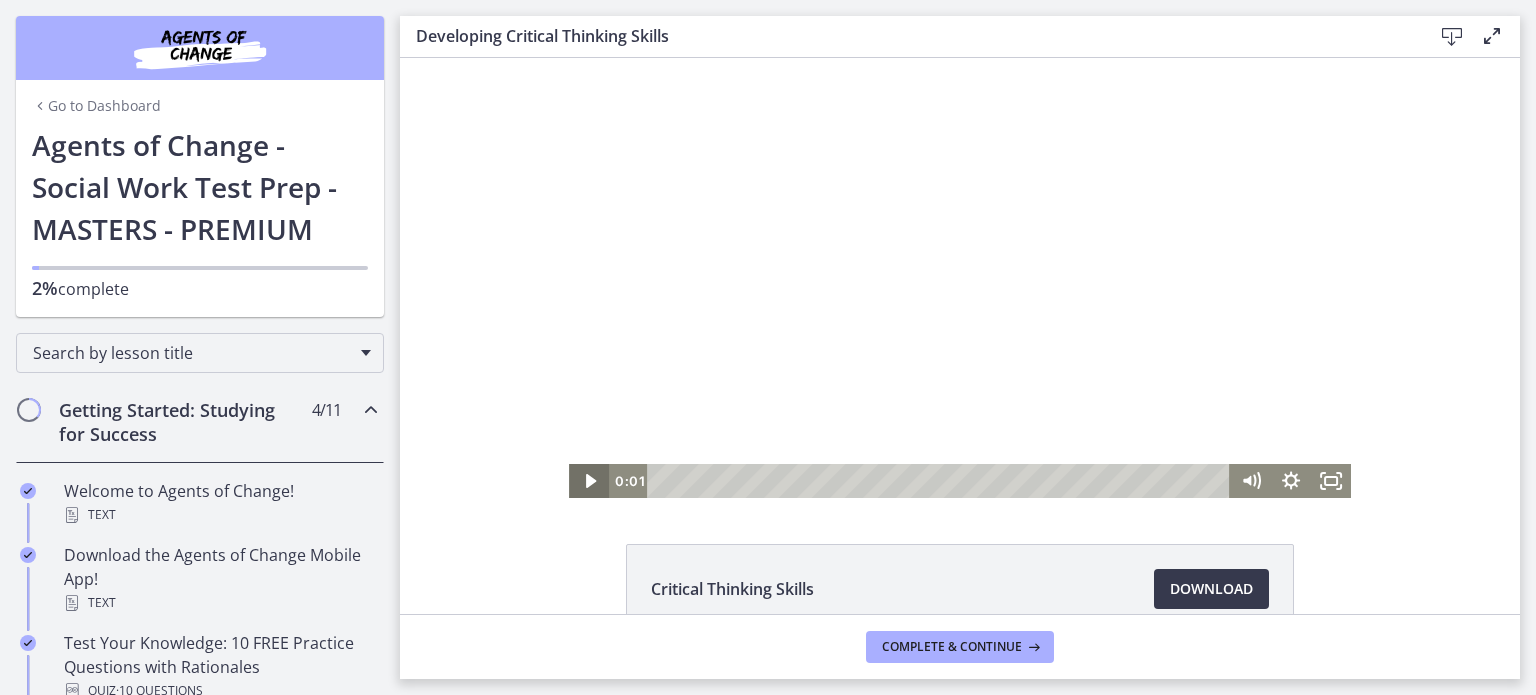 click 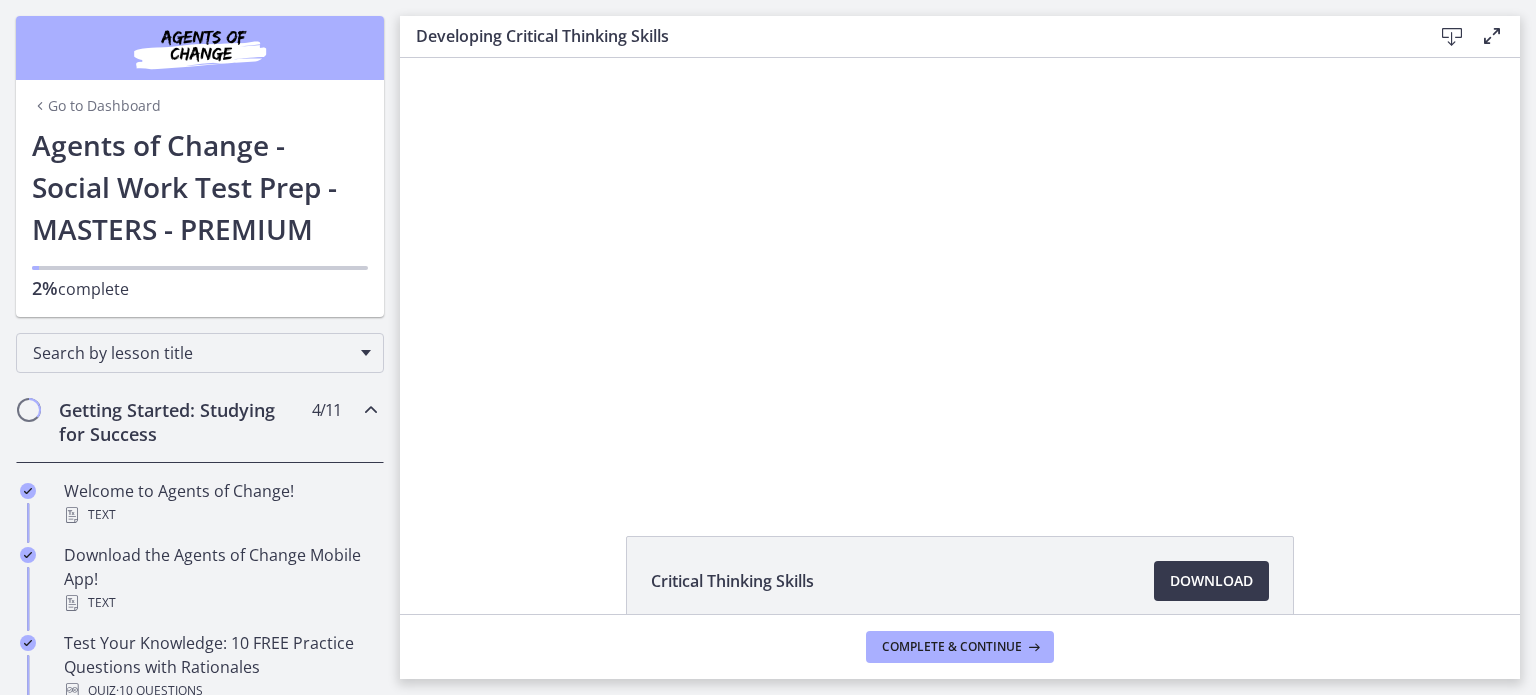 scroll, scrollTop: 0, scrollLeft: 0, axis: both 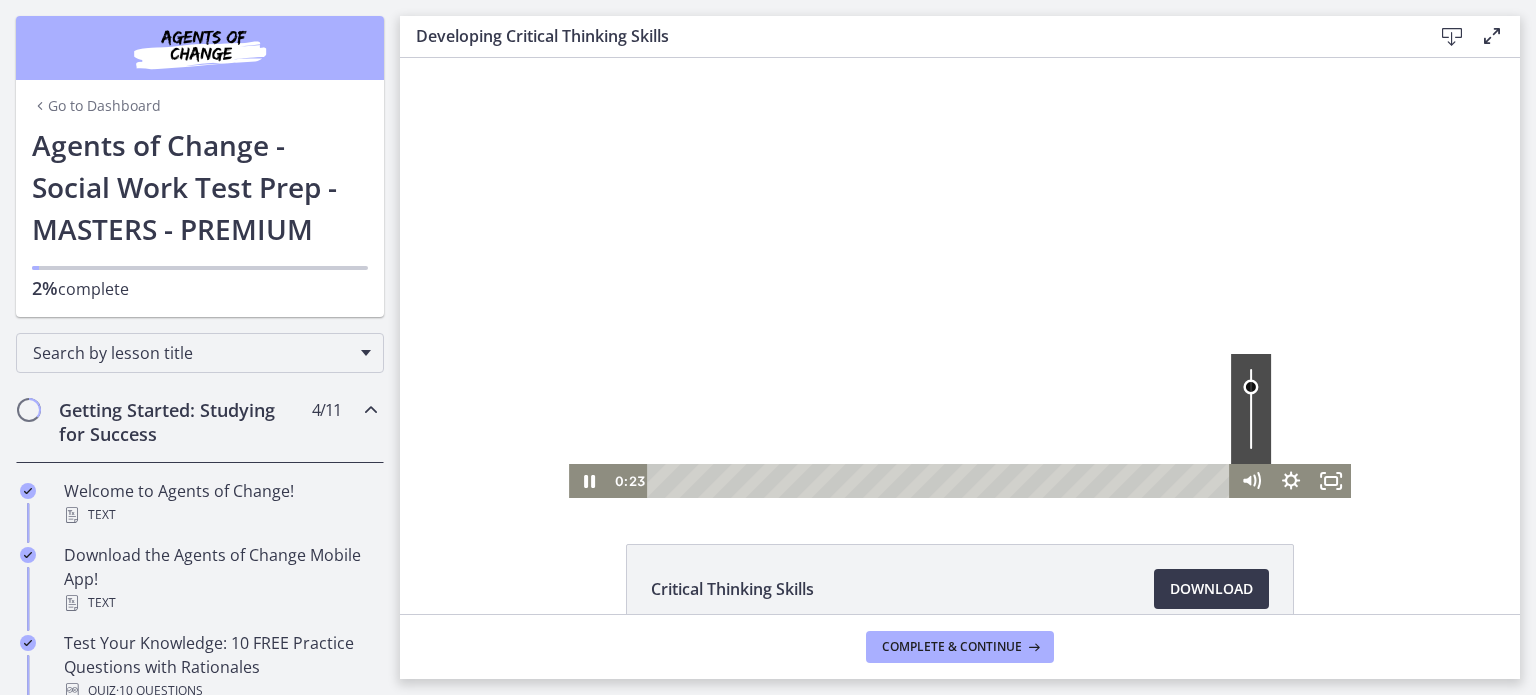 drag, startPoint x: 1248, startPoint y: 373, endPoint x: 1248, endPoint y: 387, distance: 14 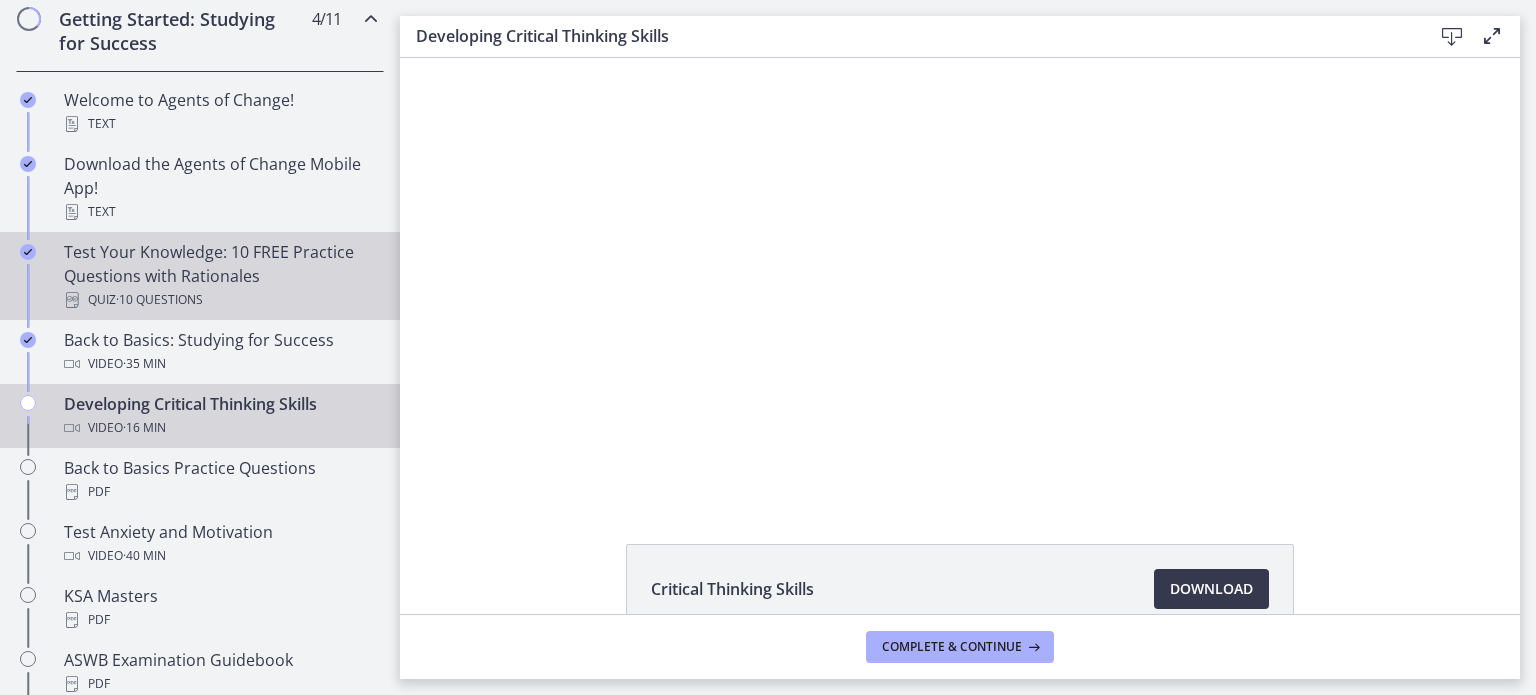 scroll, scrollTop: 400, scrollLeft: 0, axis: vertical 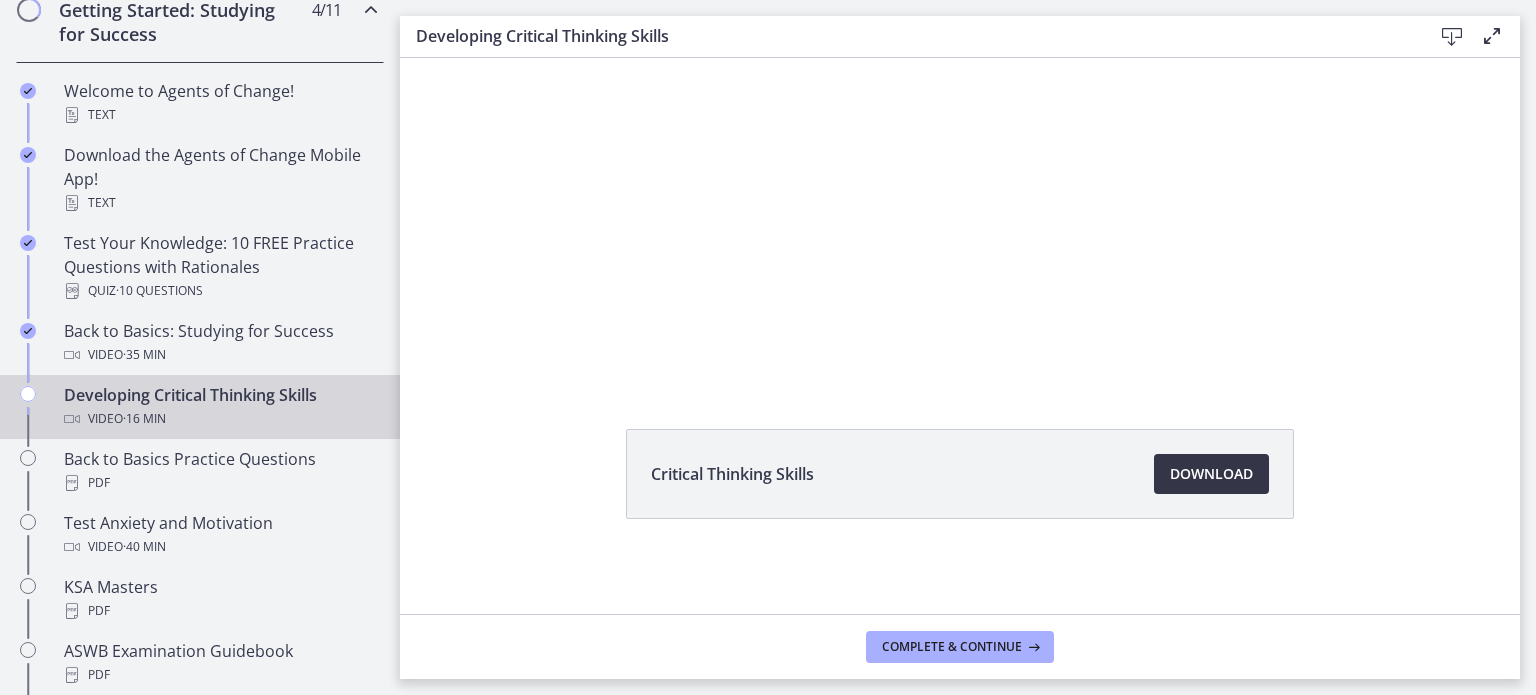 click on "Download
Opens in a new window" at bounding box center (1211, 474) 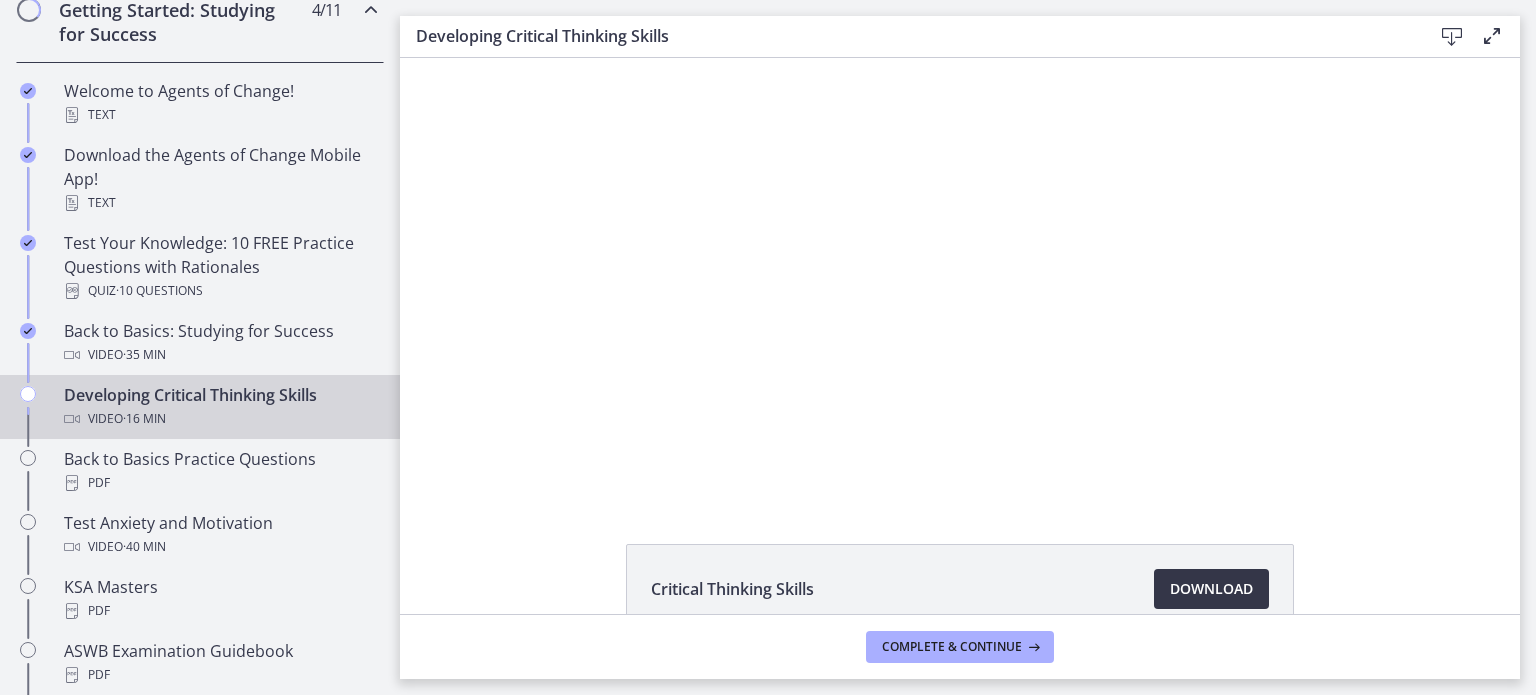 scroll, scrollTop: 0, scrollLeft: 0, axis: both 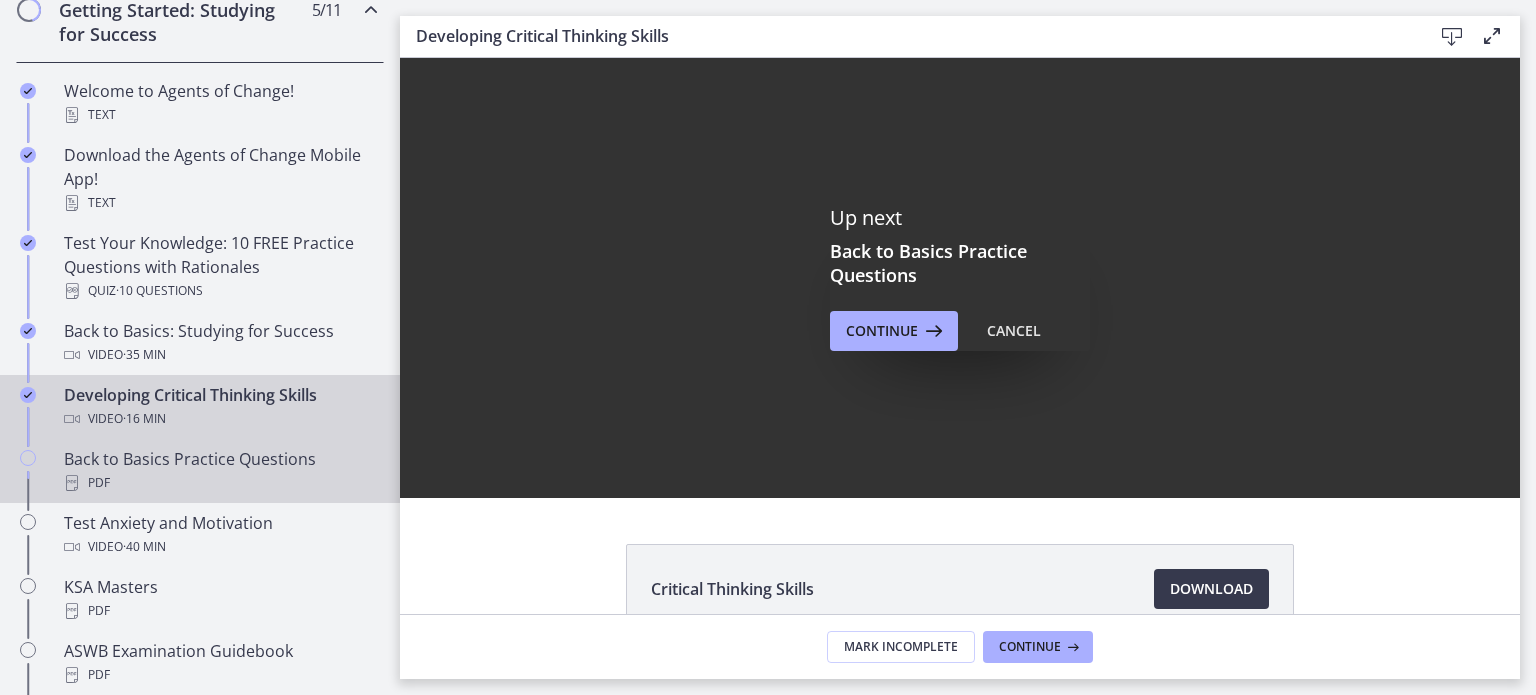 click on "PDF" at bounding box center (220, 483) 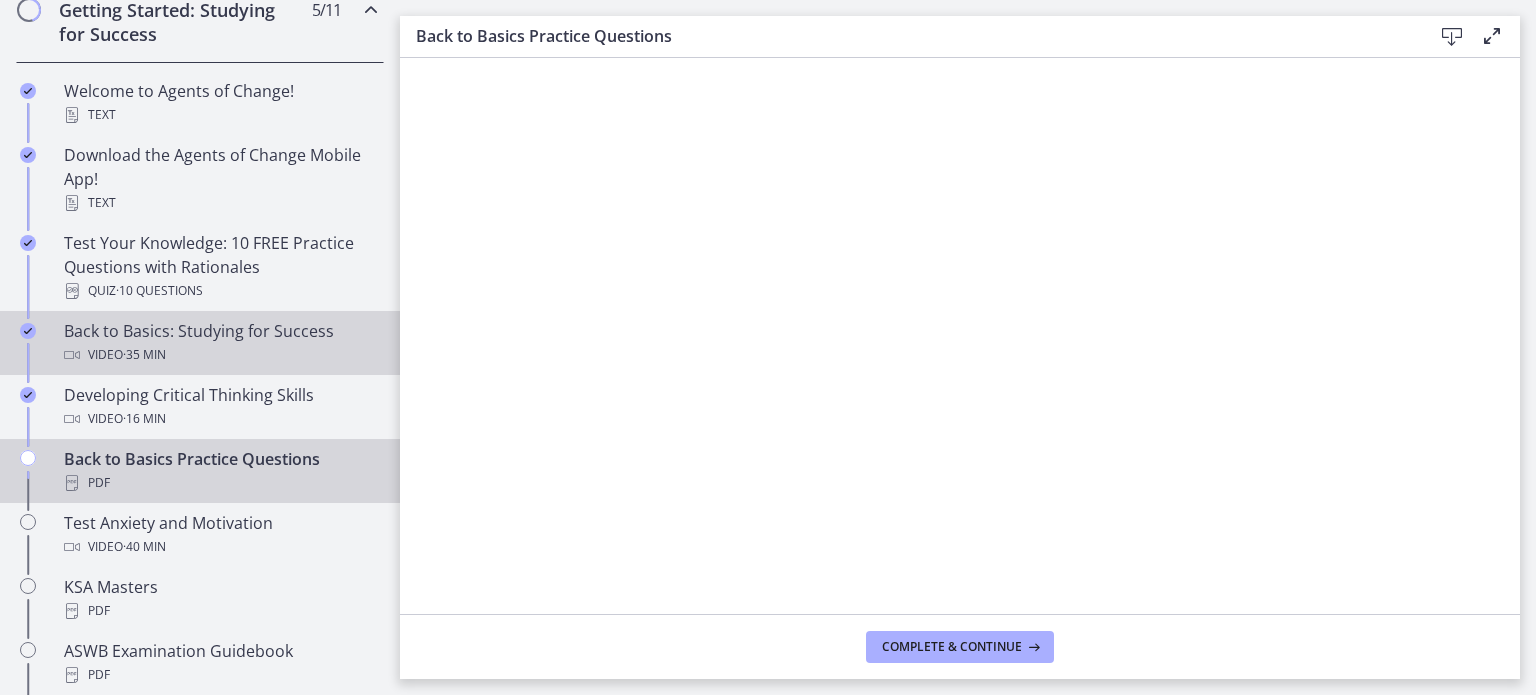 click on "Video
·  35 min" at bounding box center [220, 355] 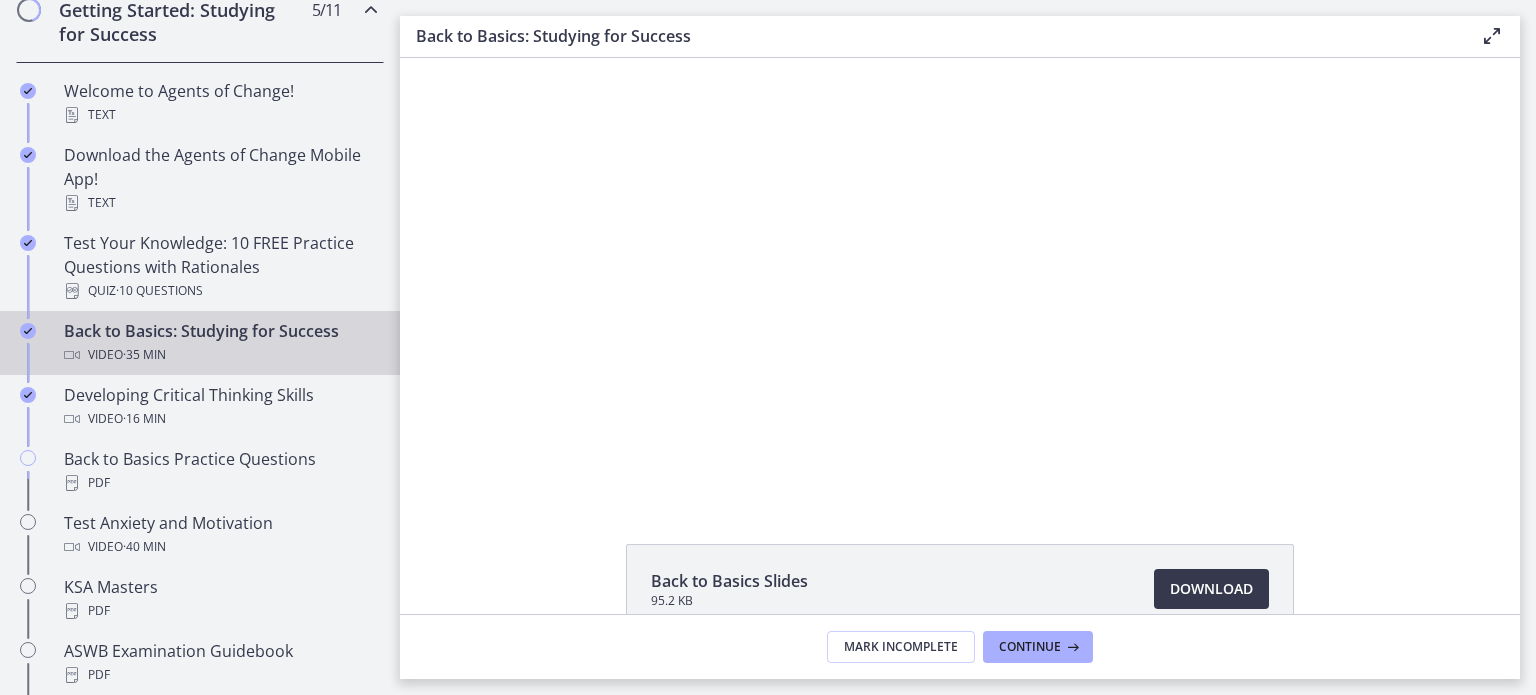 scroll, scrollTop: 0, scrollLeft: 0, axis: both 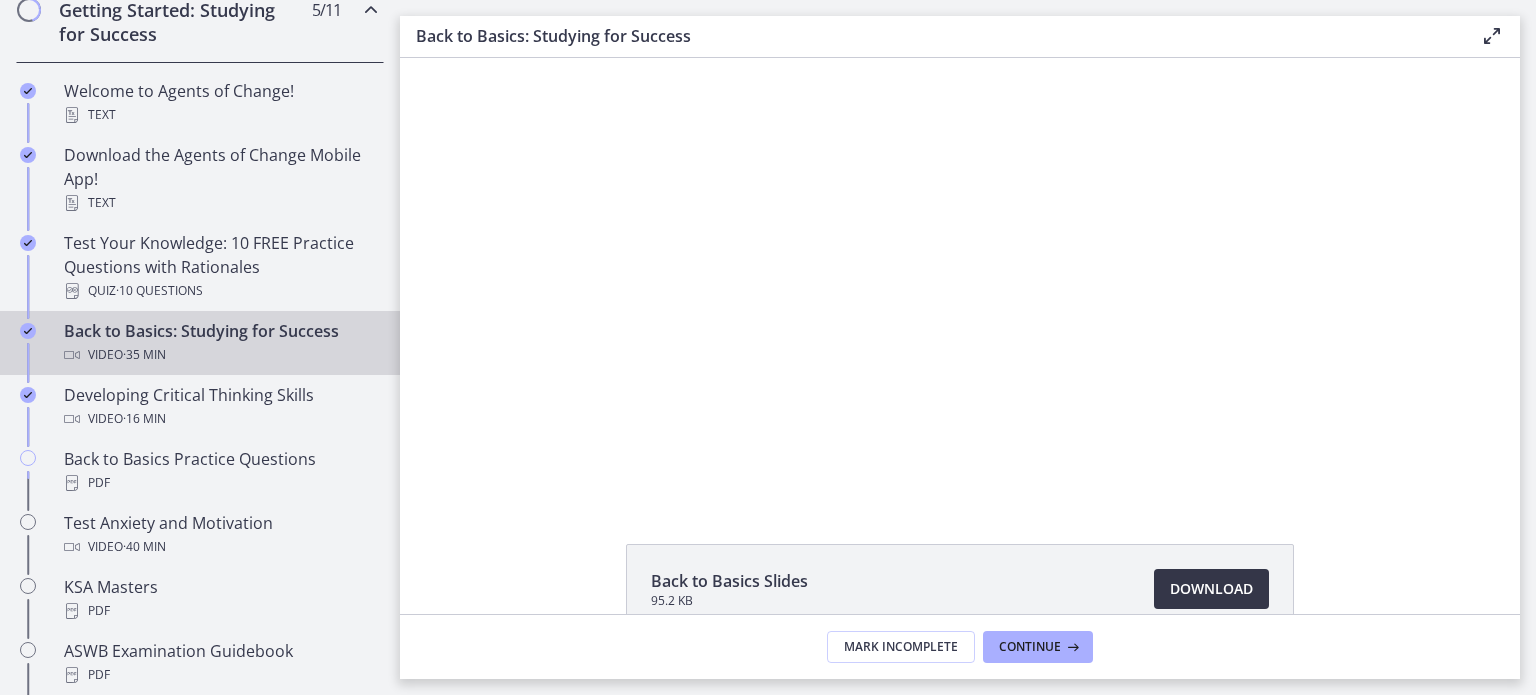 click on "Download
Opens in a new window" at bounding box center (1211, 589) 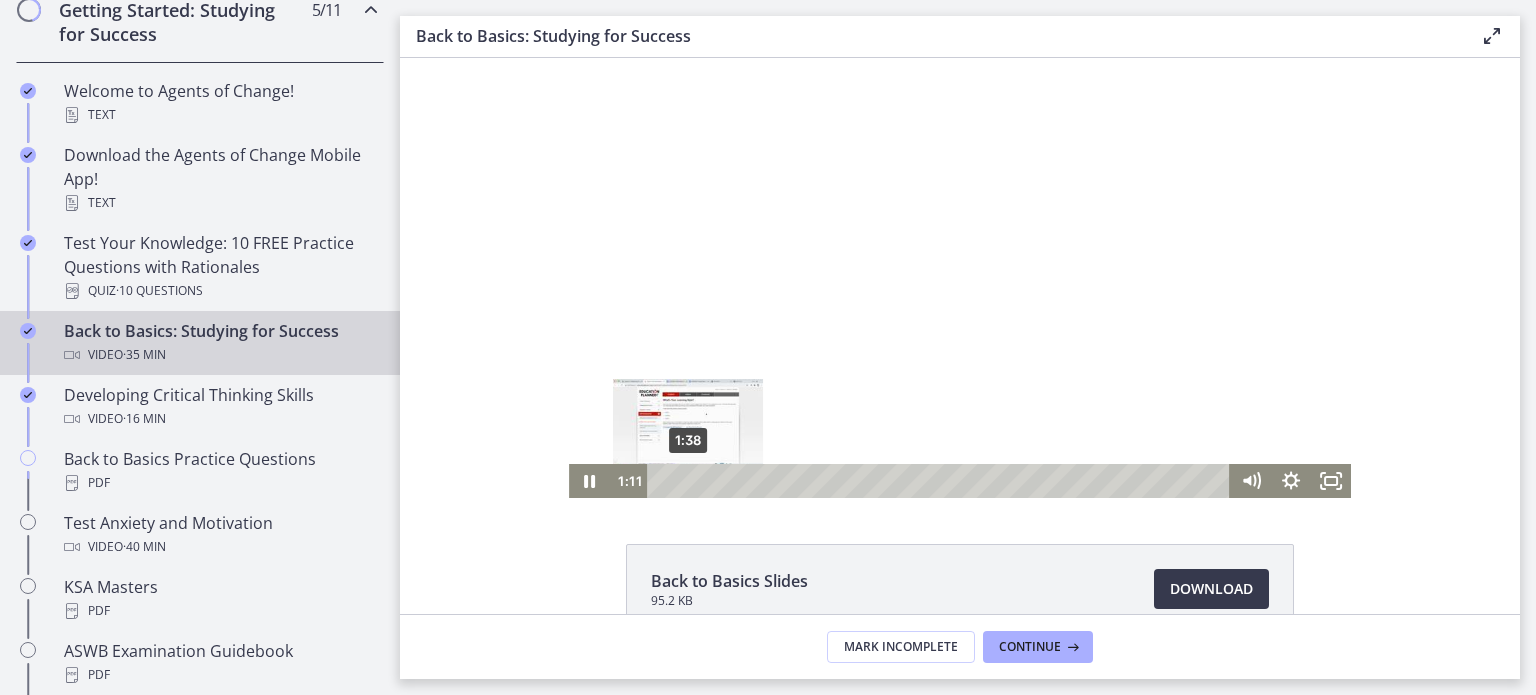 click on "1:38" at bounding box center [941, 481] 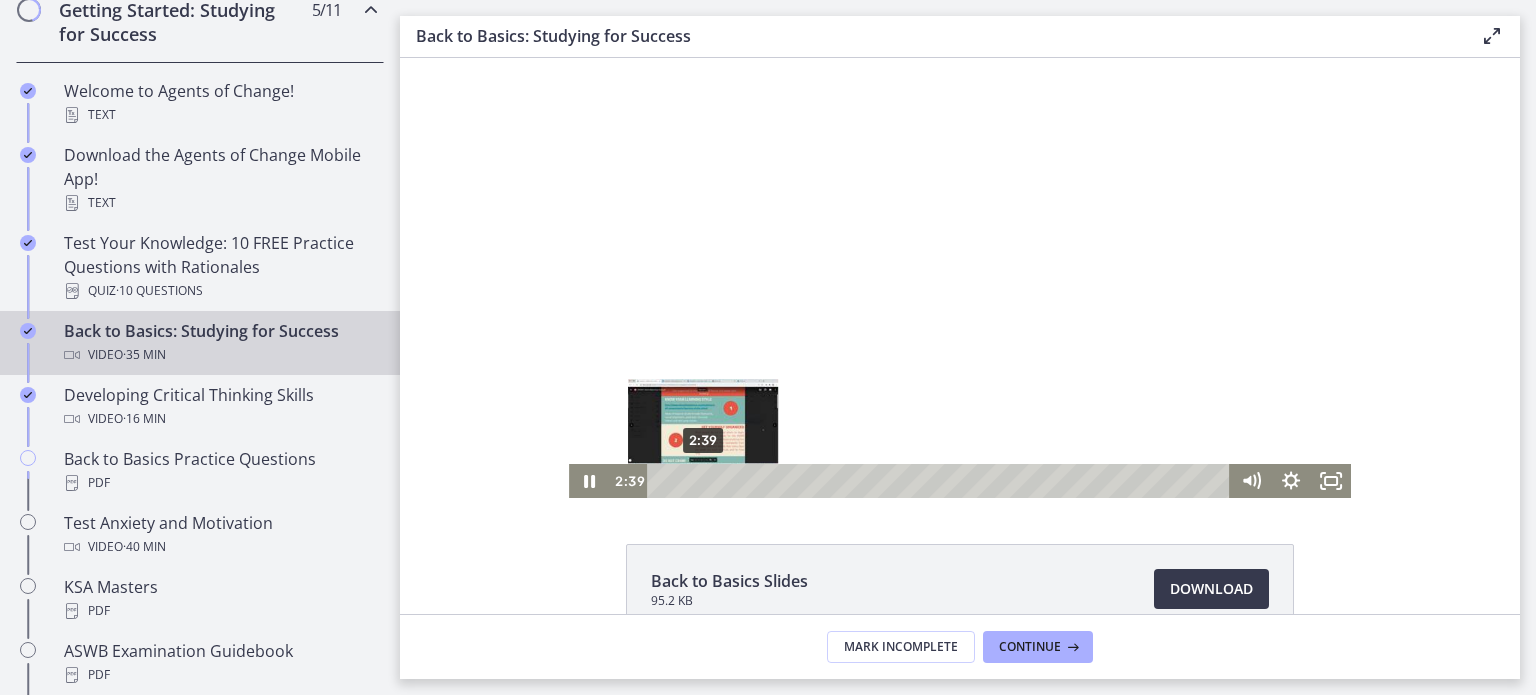 click on "2:39" at bounding box center (941, 481) 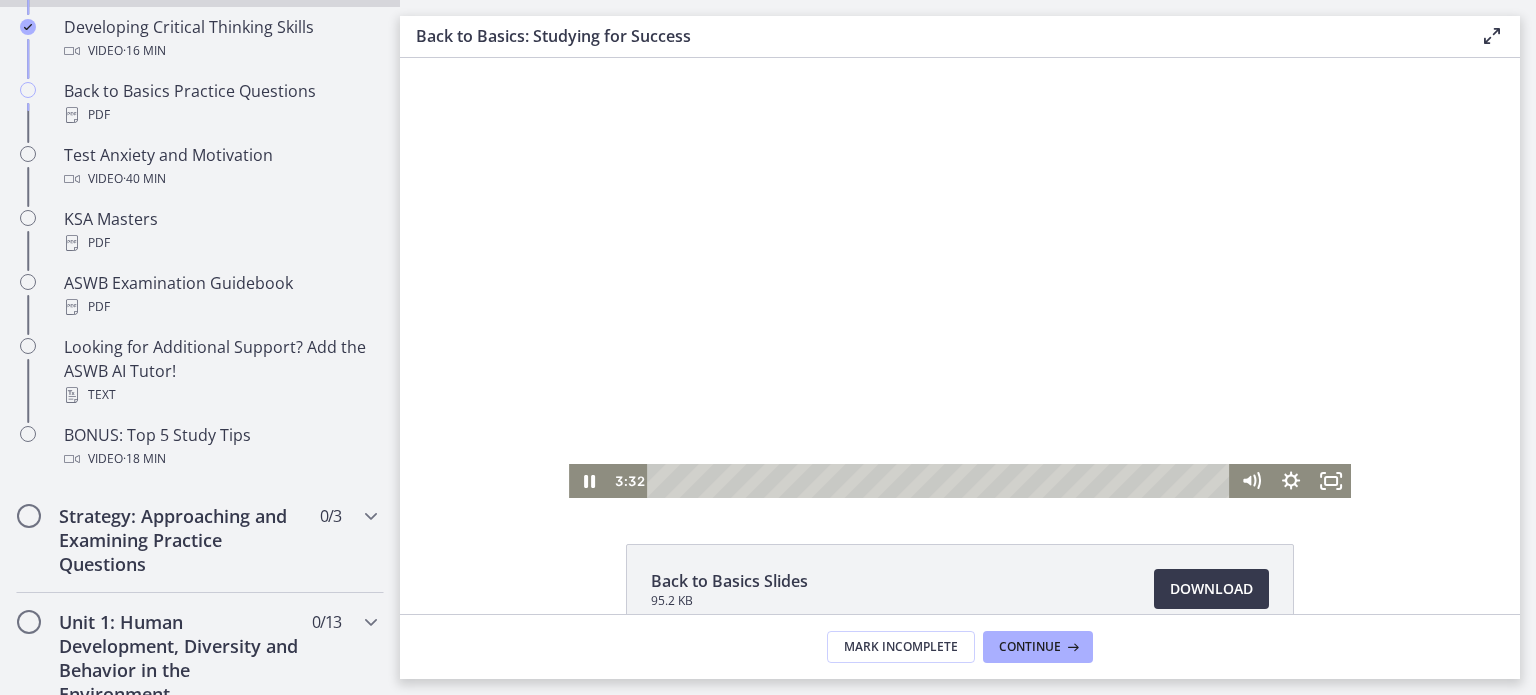 scroll, scrollTop: 621, scrollLeft: 0, axis: vertical 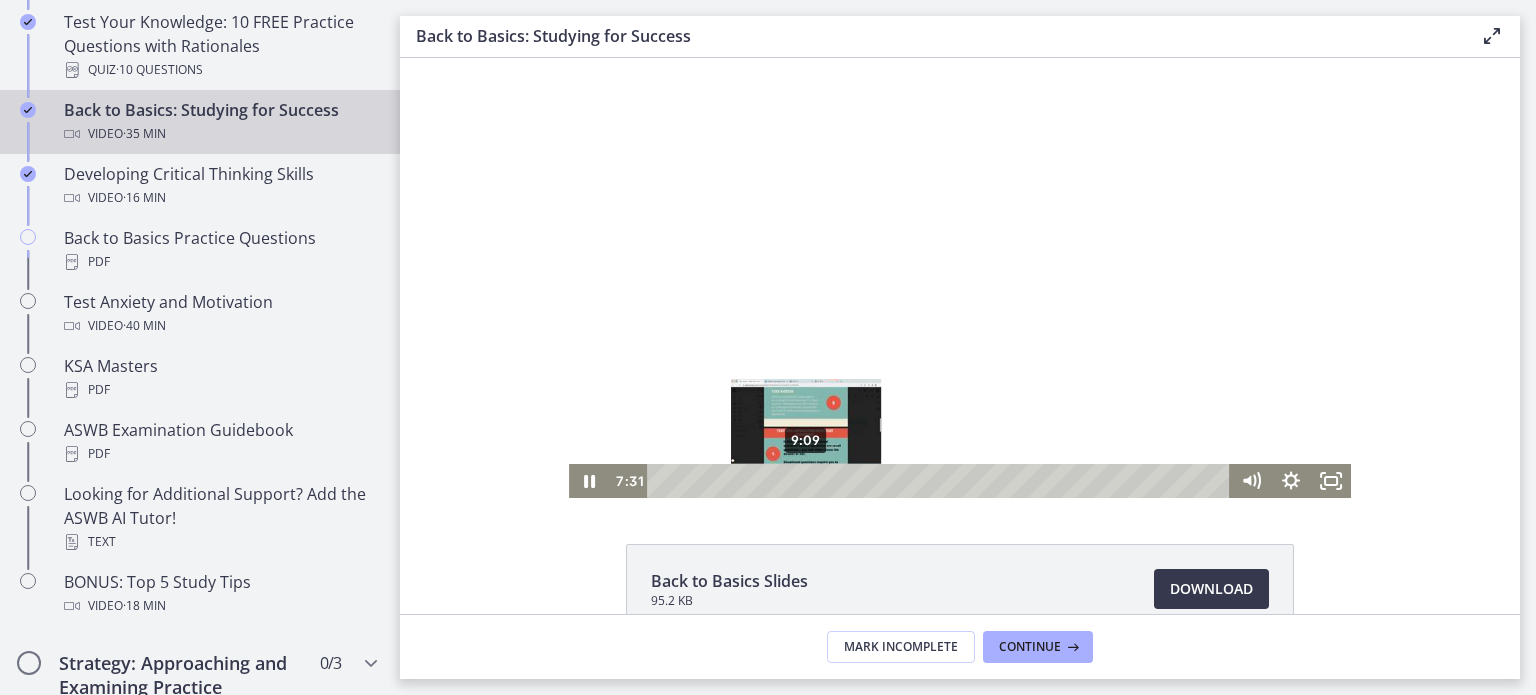 click on "9:09" at bounding box center (941, 481) 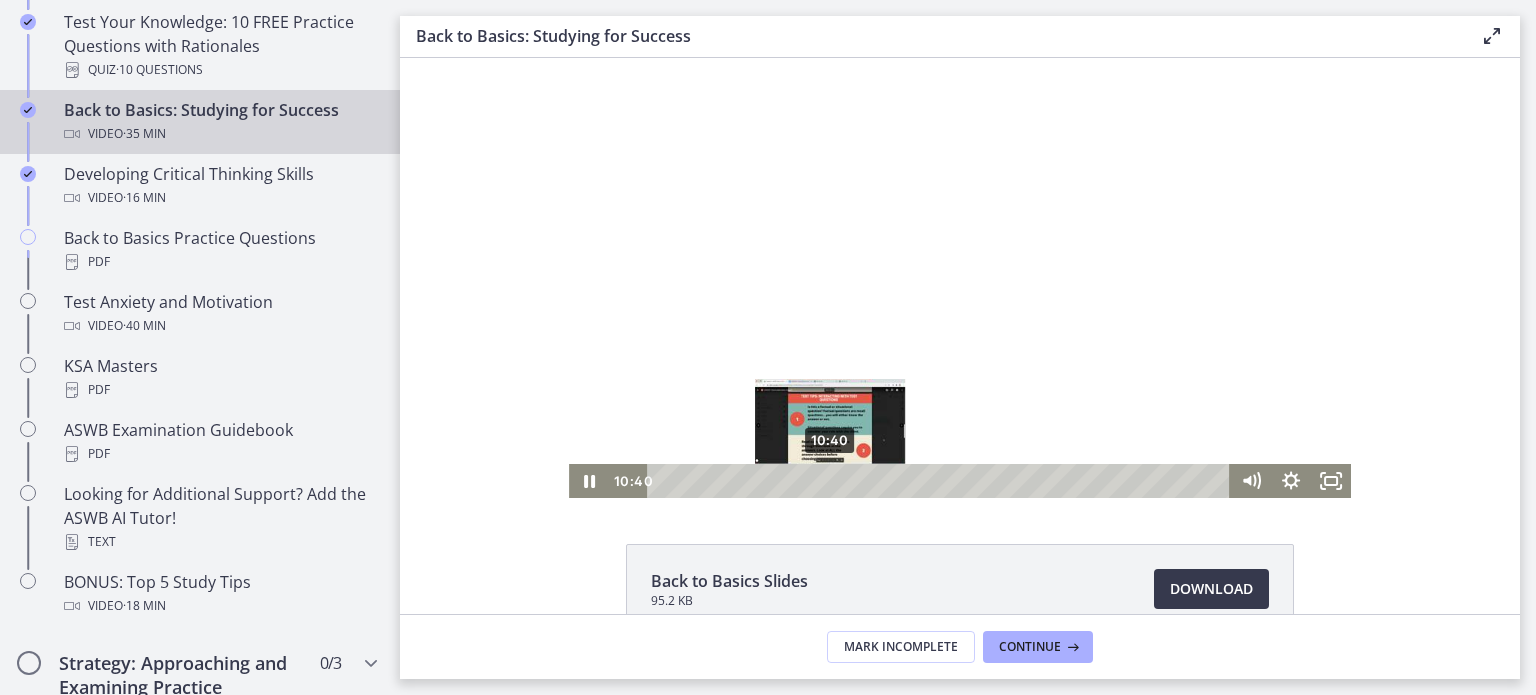 click on "10:40" at bounding box center (941, 481) 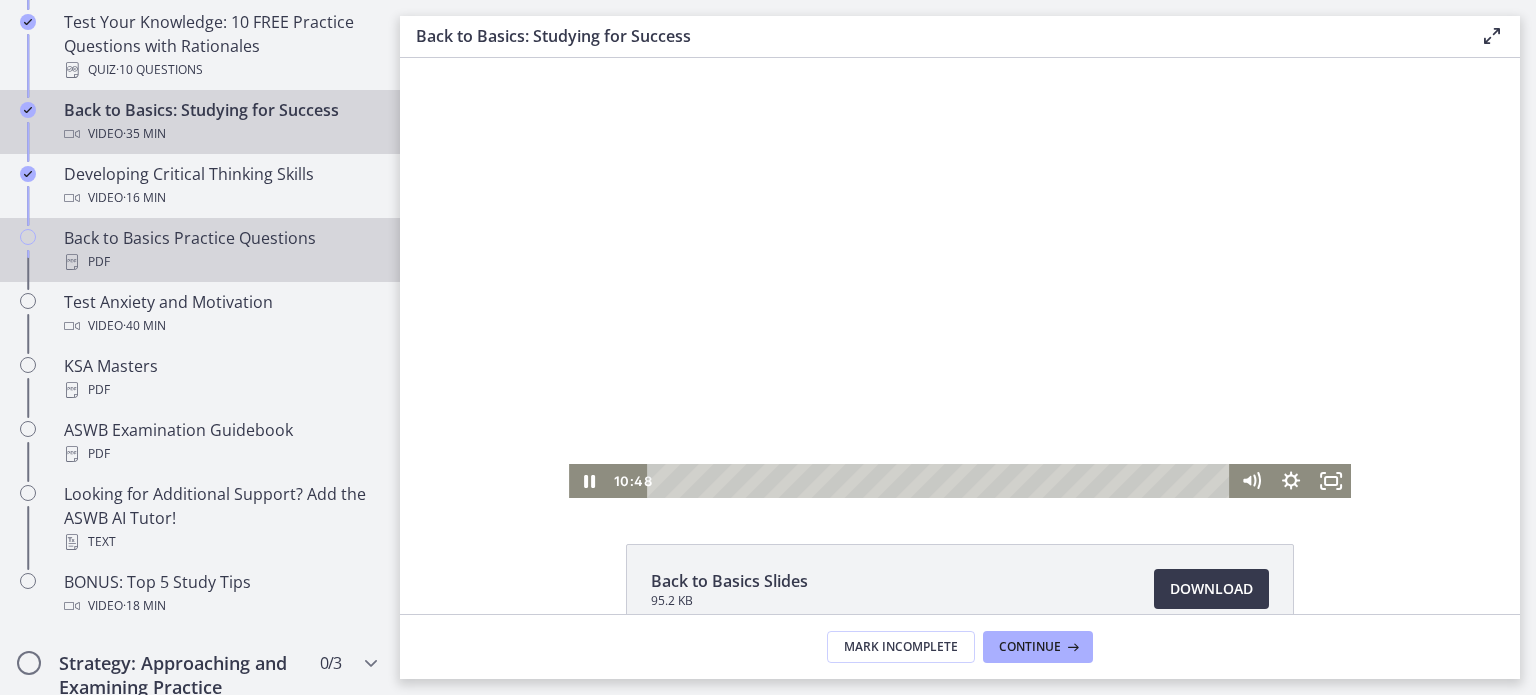 click on "PDF" at bounding box center (220, 262) 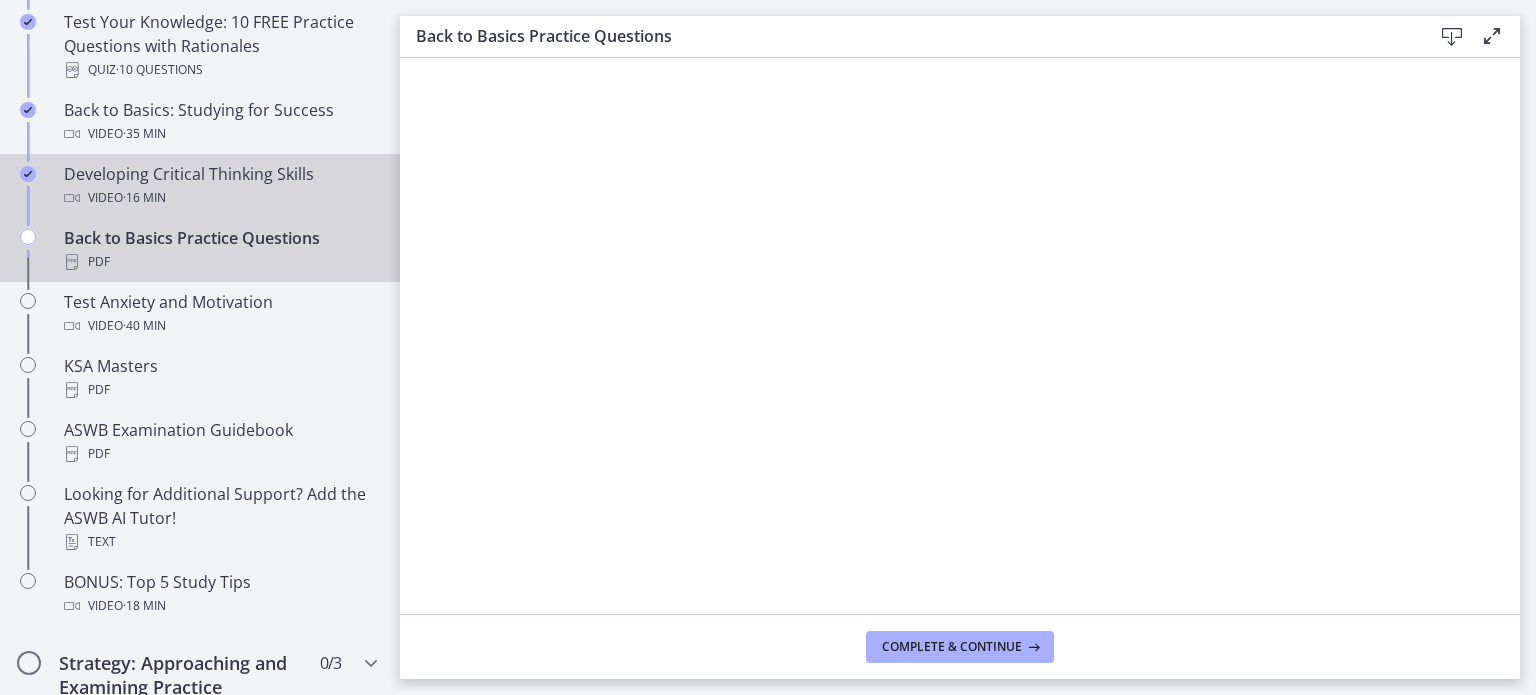 click on "Developing Critical Thinking Skills
Video
·  16 min" at bounding box center (220, 186) 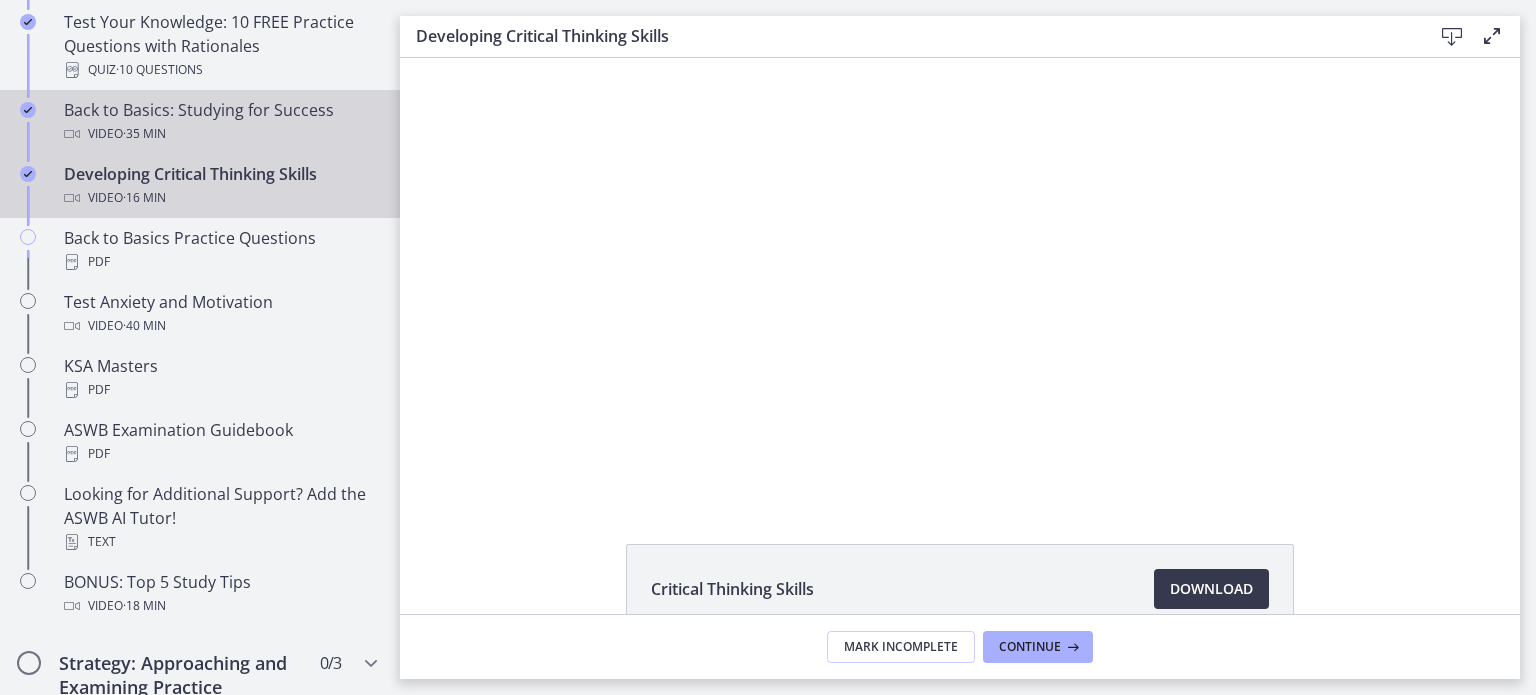 scroll, scrollTop: 0, scrollLeft: 0, axis: both 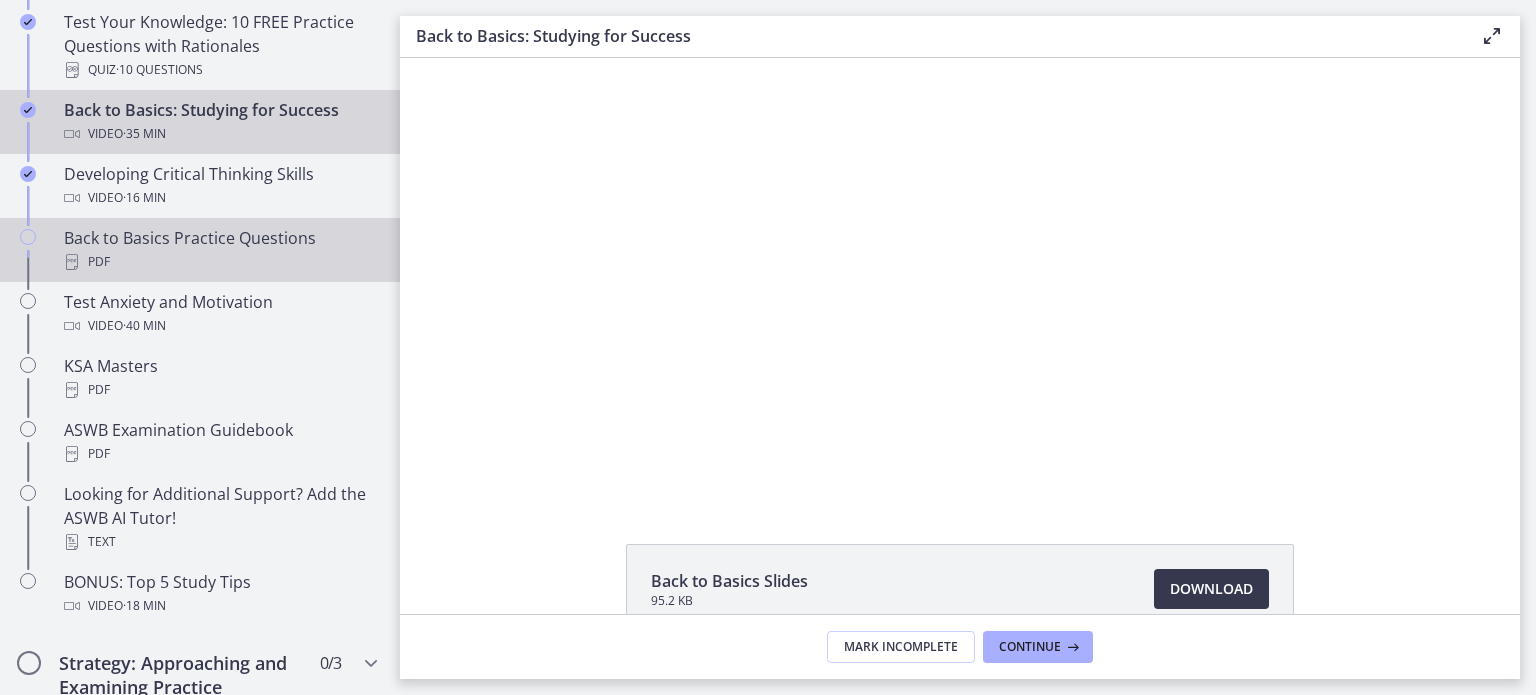 click on "Back to Basics Practice Questions
PDF" at bounding box center [220, 250] 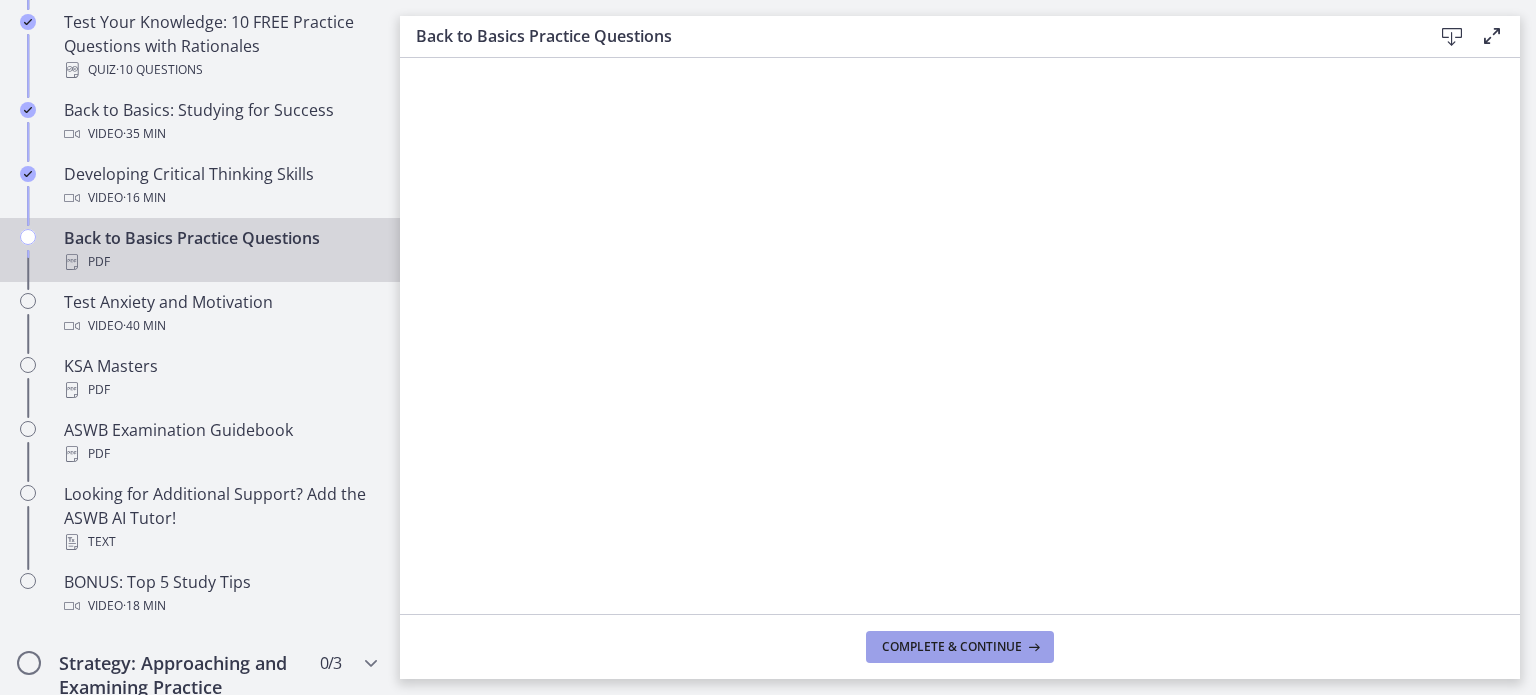 click on "Complete & continue" at bounding box center (952, 647) 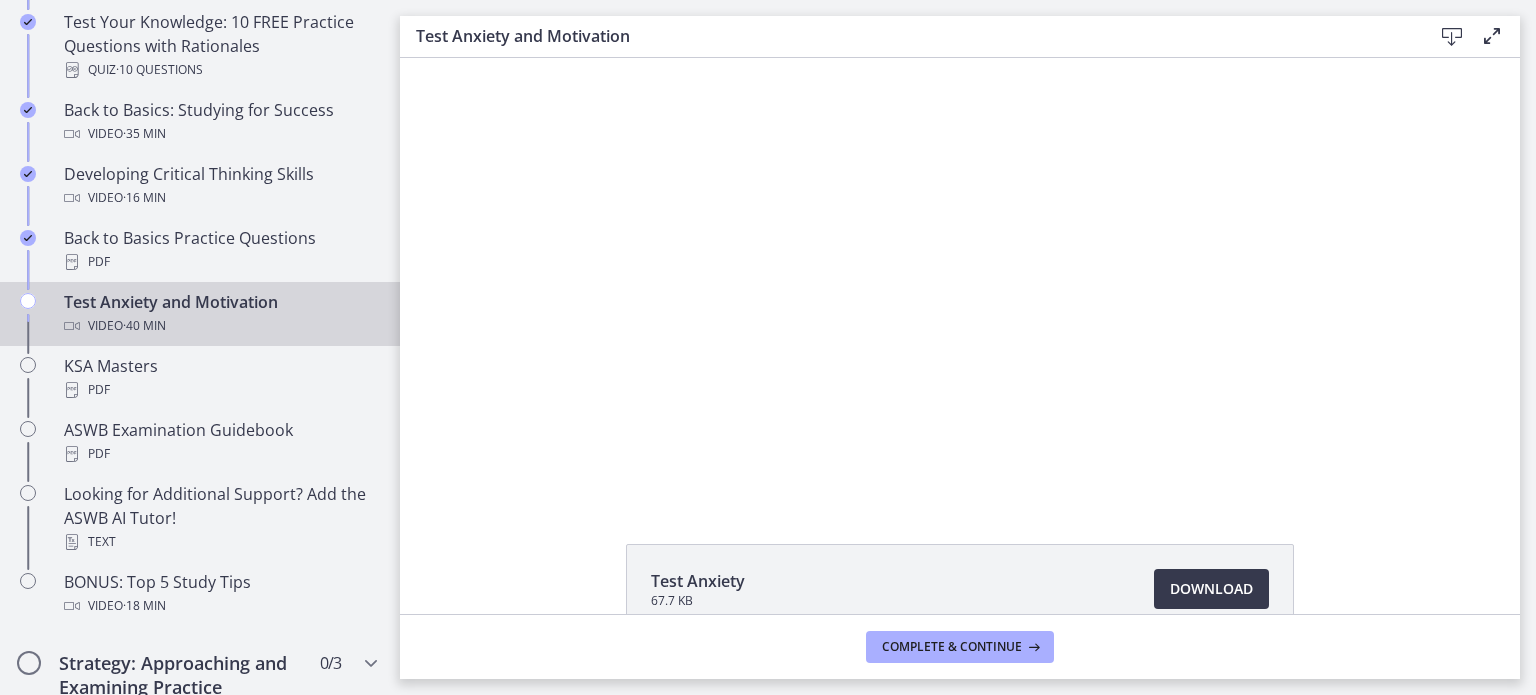 scroll, scrollTop: 0, scrollLeft: 0, axis: both 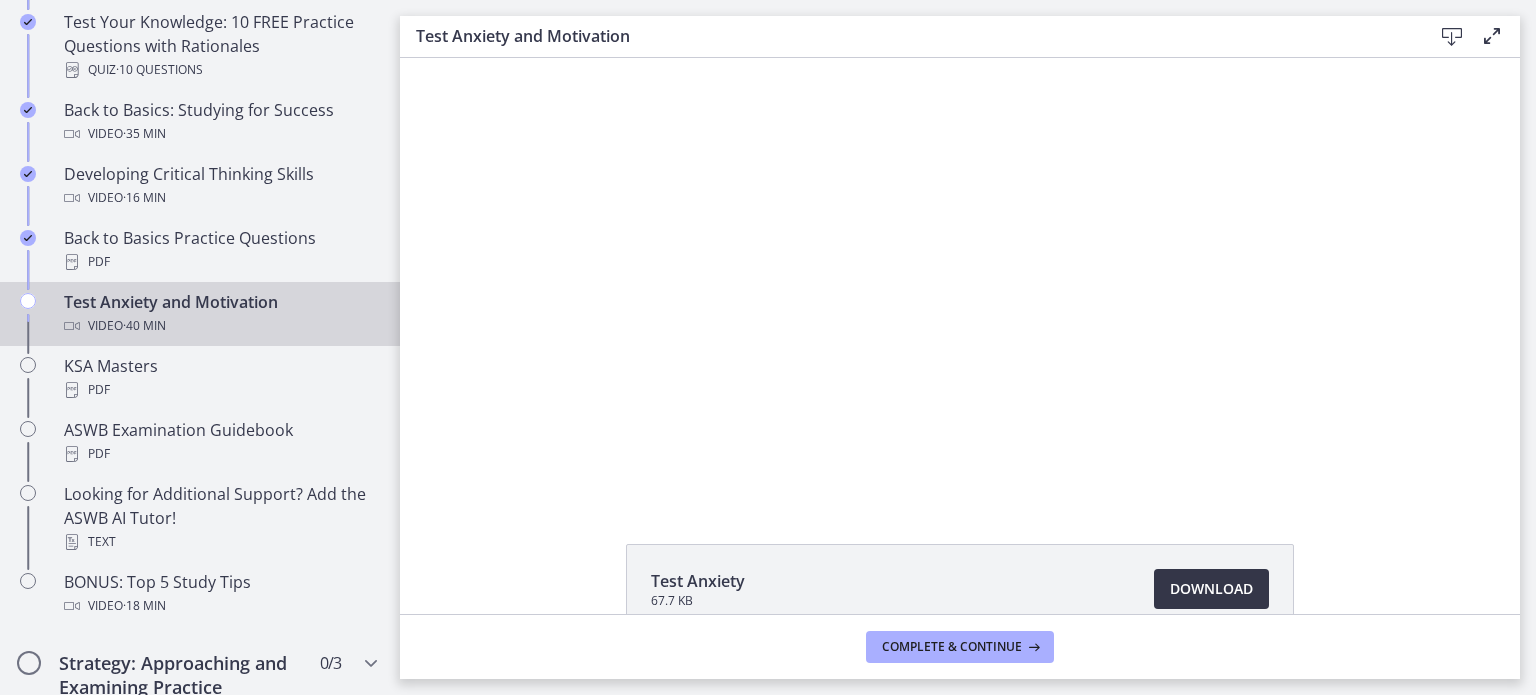 click on "Download
Opens in a new window" at bounding box center (1211, 589) 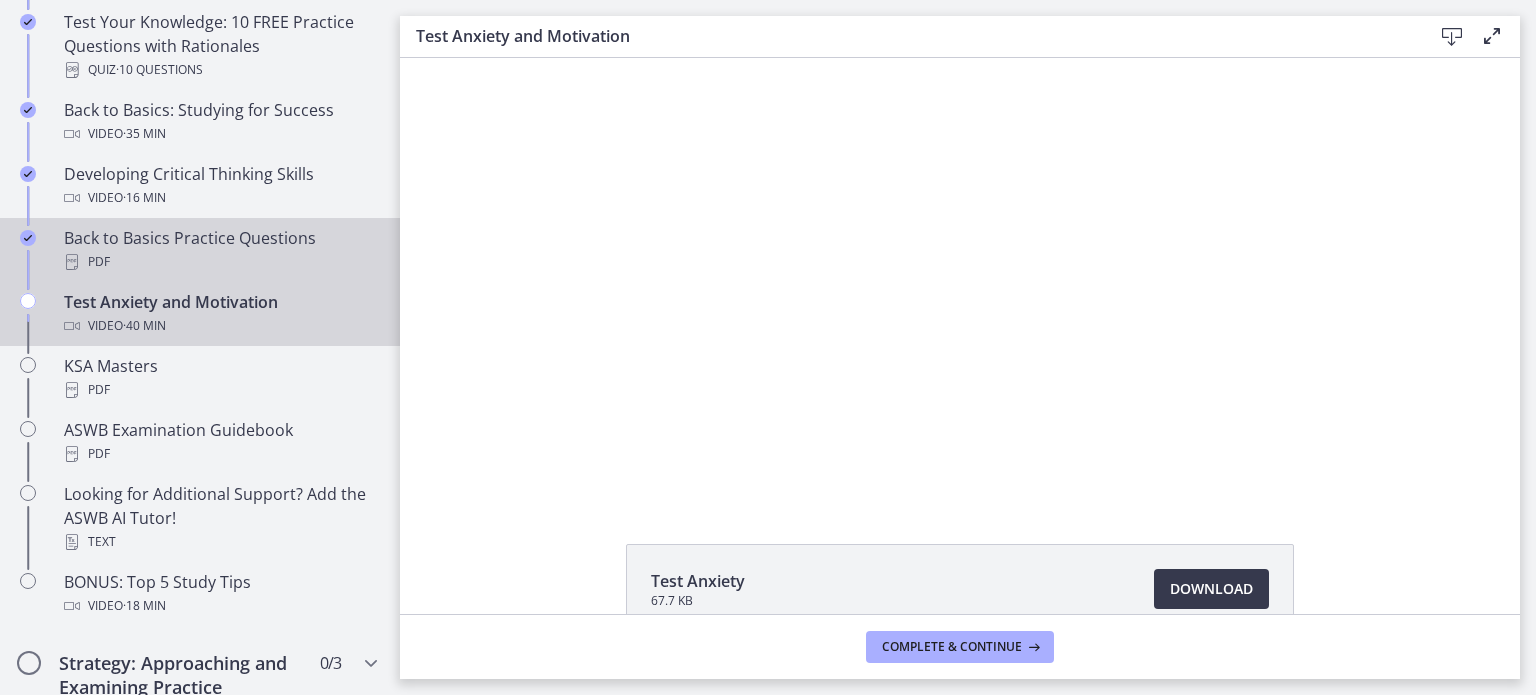 click on "PDF" at bounding box center [220, 262] 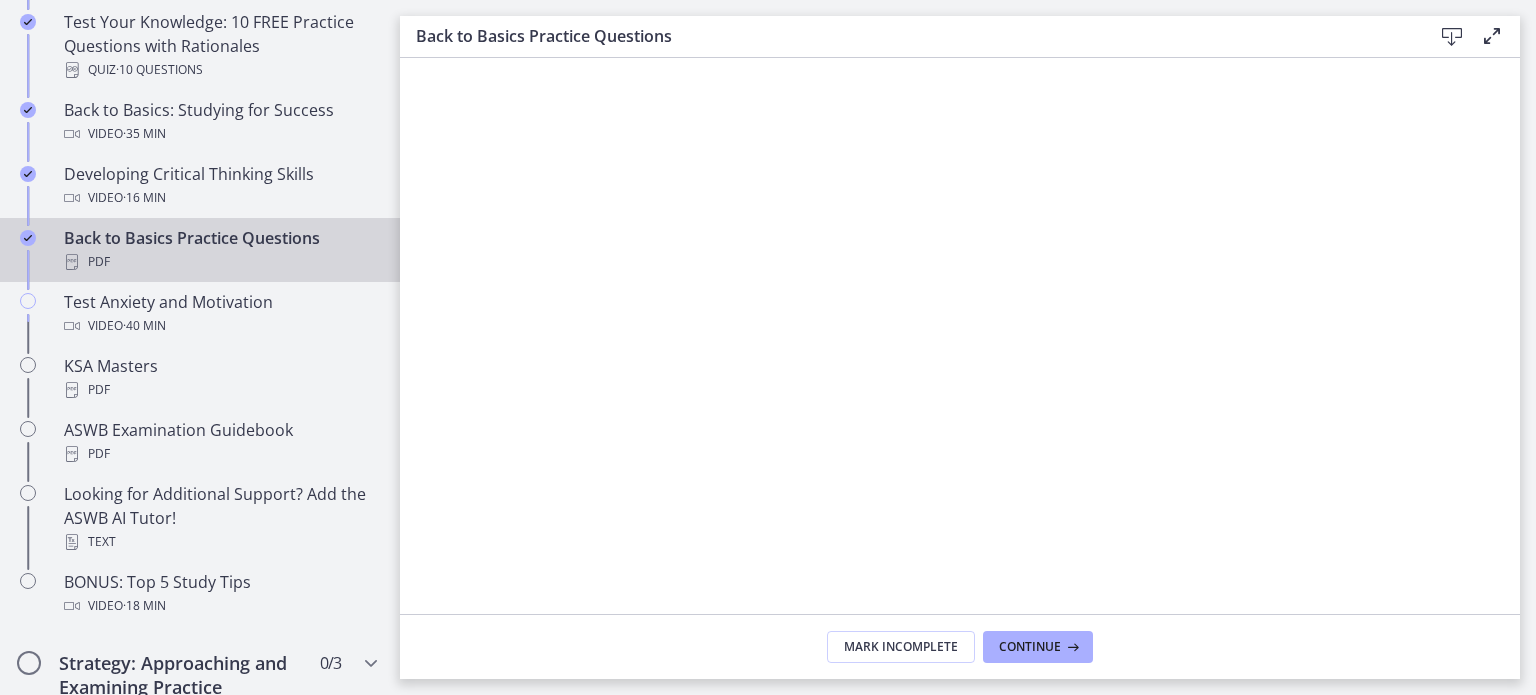 click at bounding box center (1452, 37) 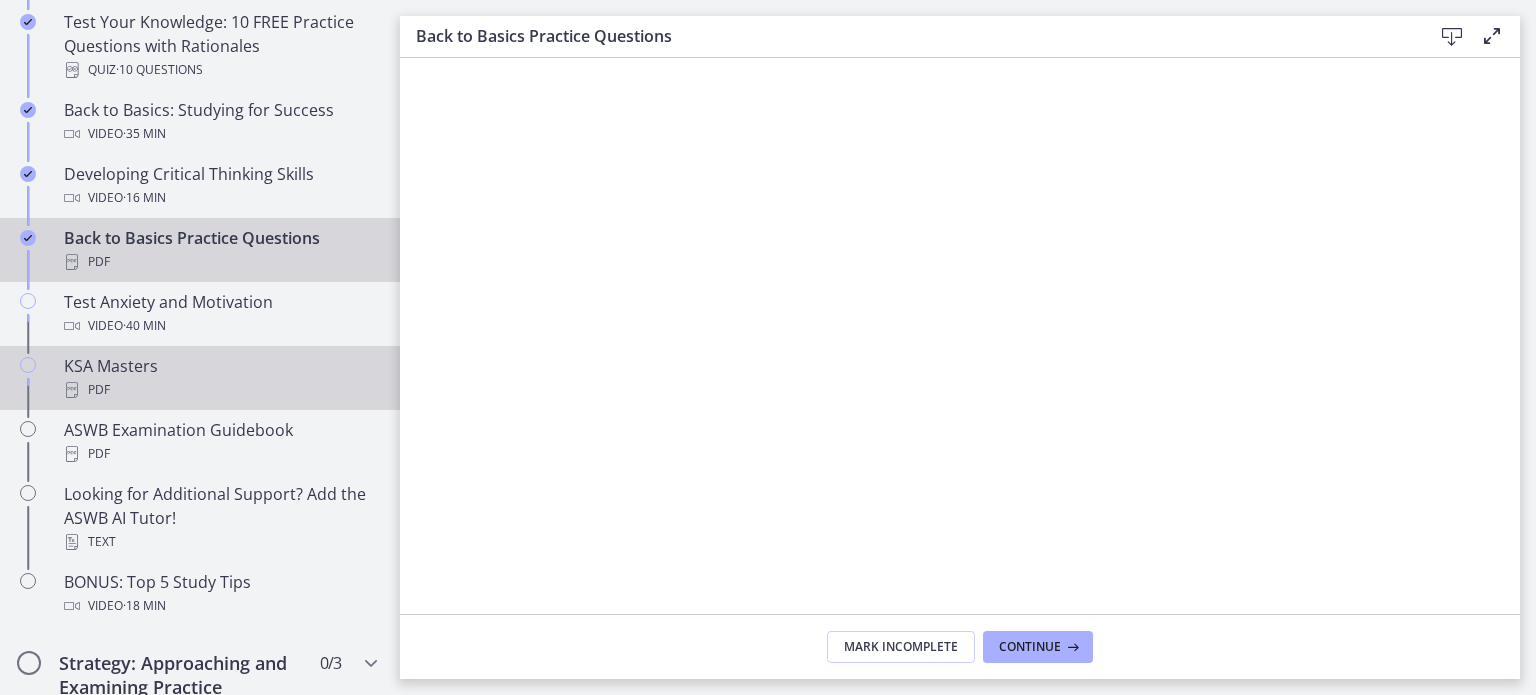 click on "PDF" at bounding box center (220, 390) 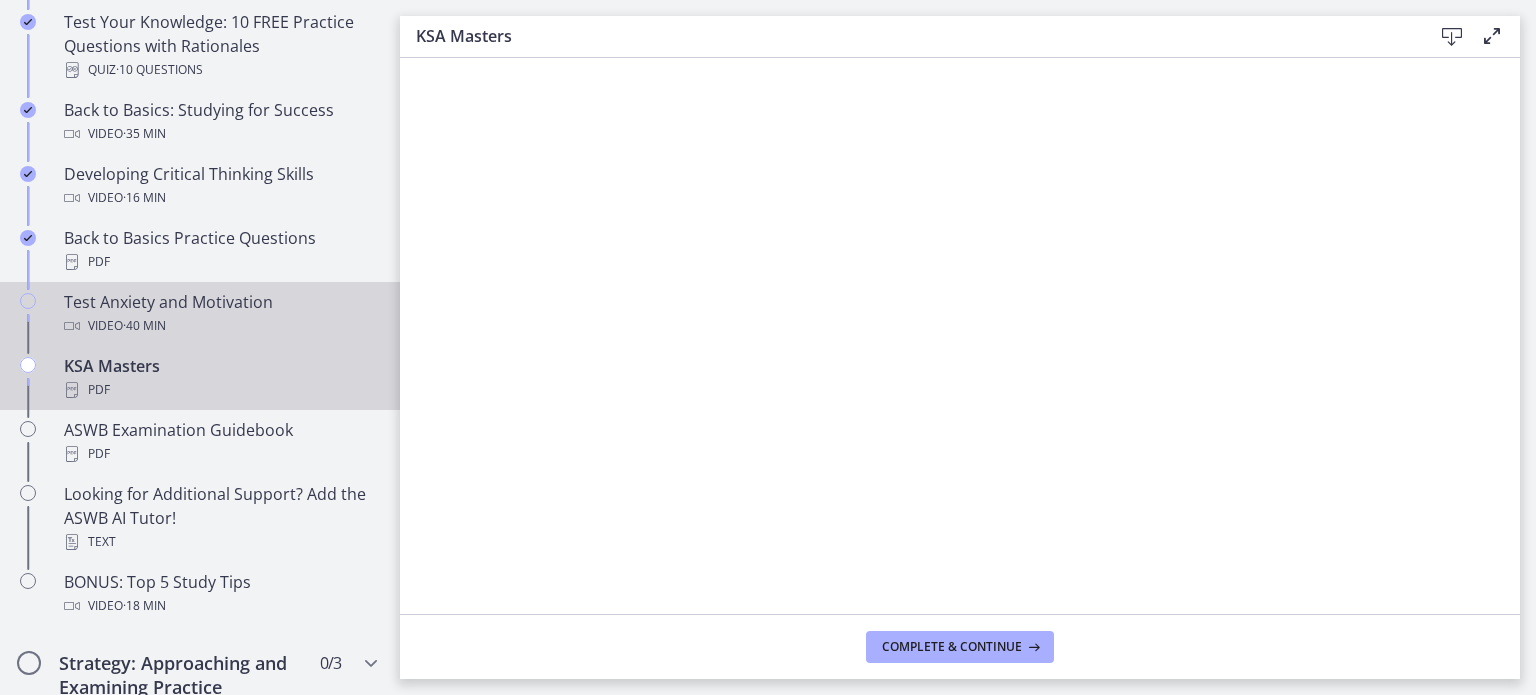 click on "Video
·  40 min" at bounding box center [220, 326] 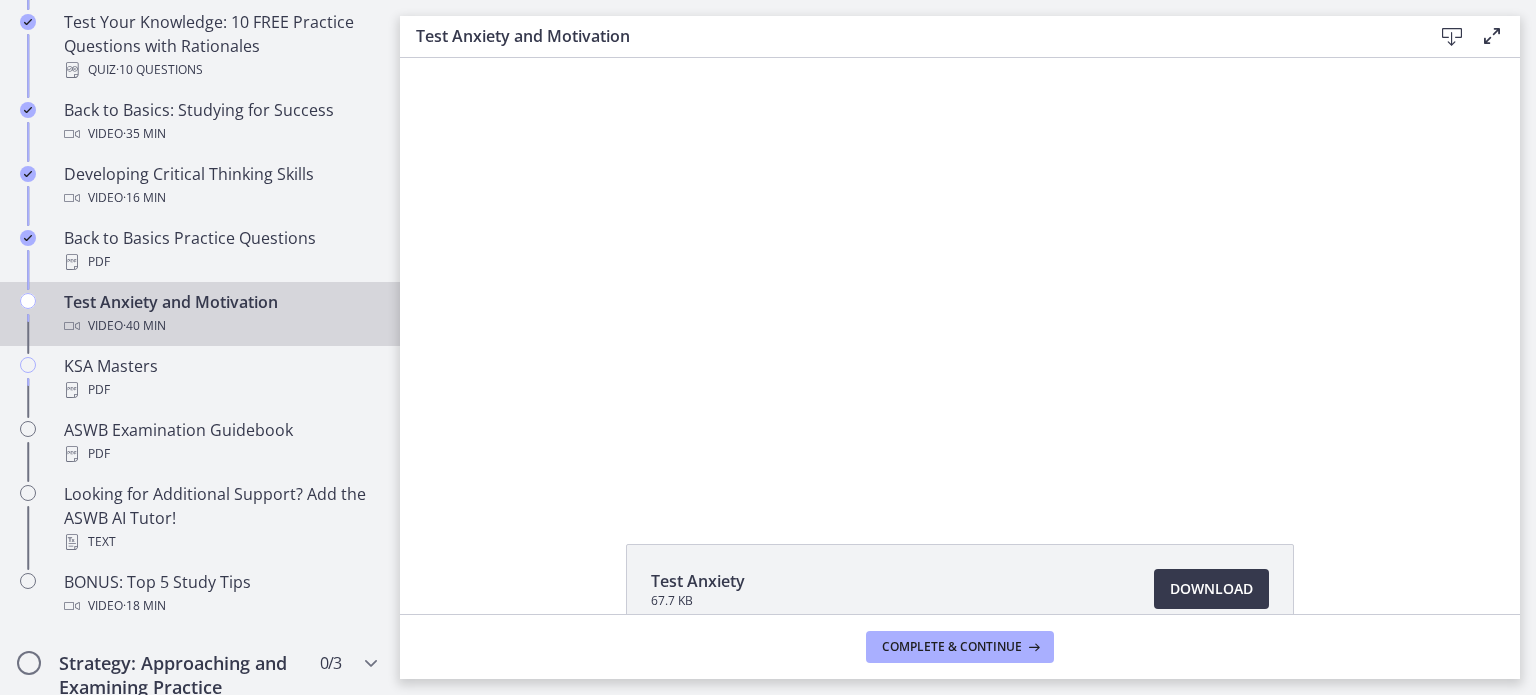scroll, scrollTop: 0, scrollLeft: 0, axis: both 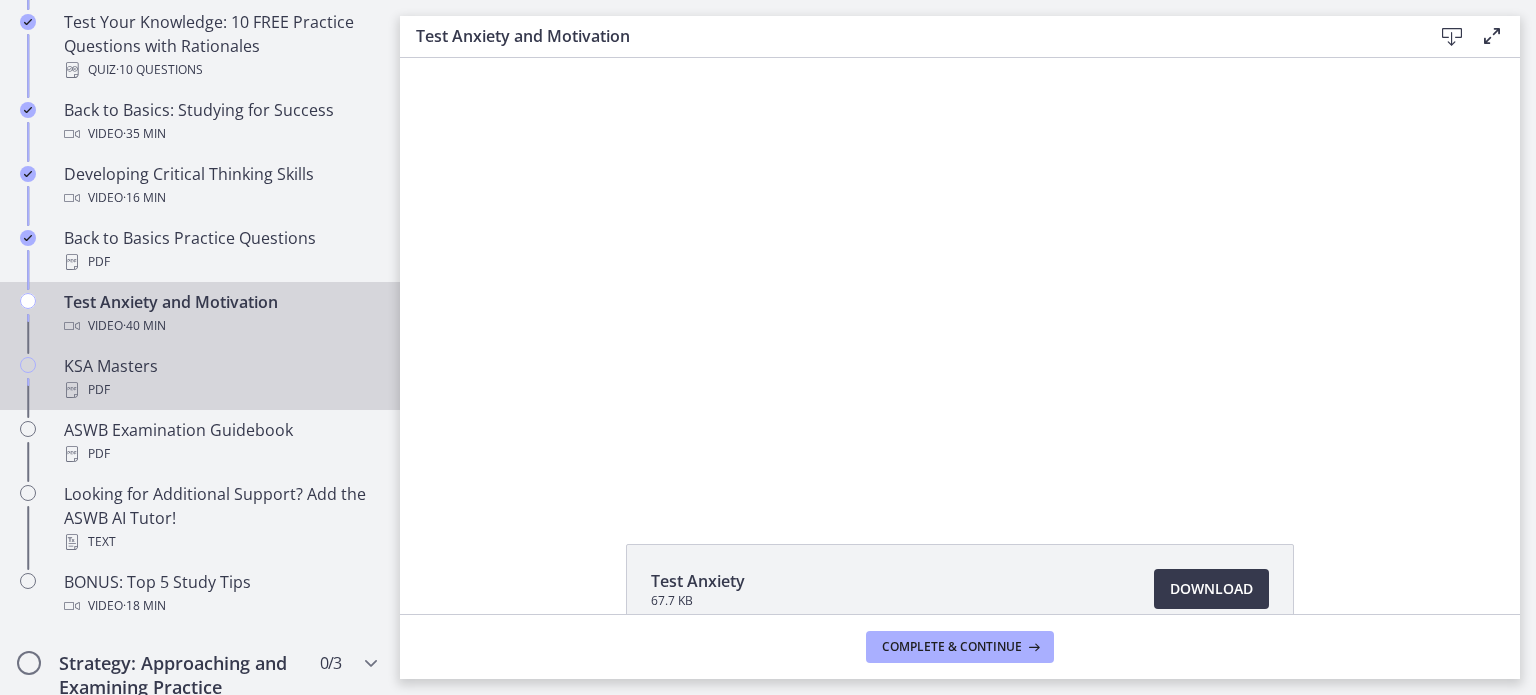 click on "KSA Masters
PDF" at bounding box center [220, 378] 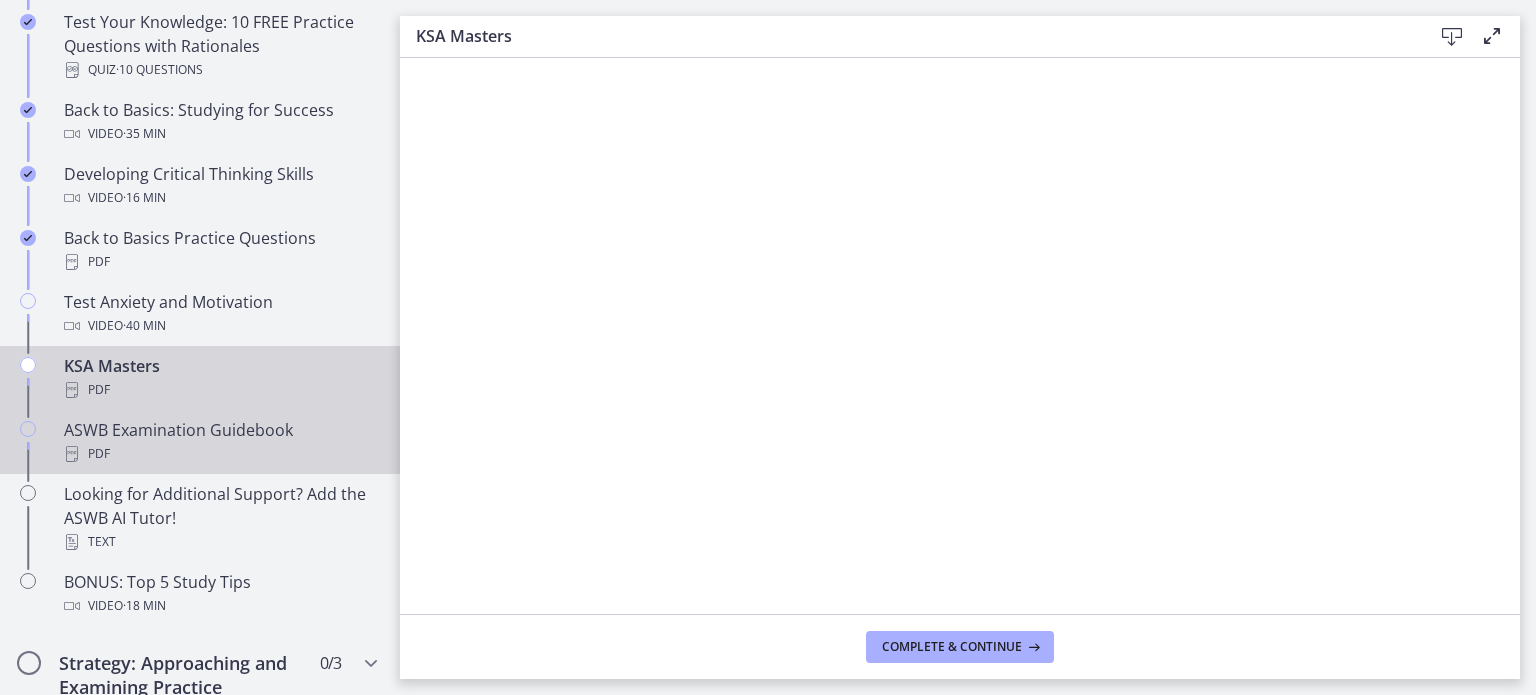 click on "ASWB Examination Guidebook
PDF" at bounding box center [220, 442] 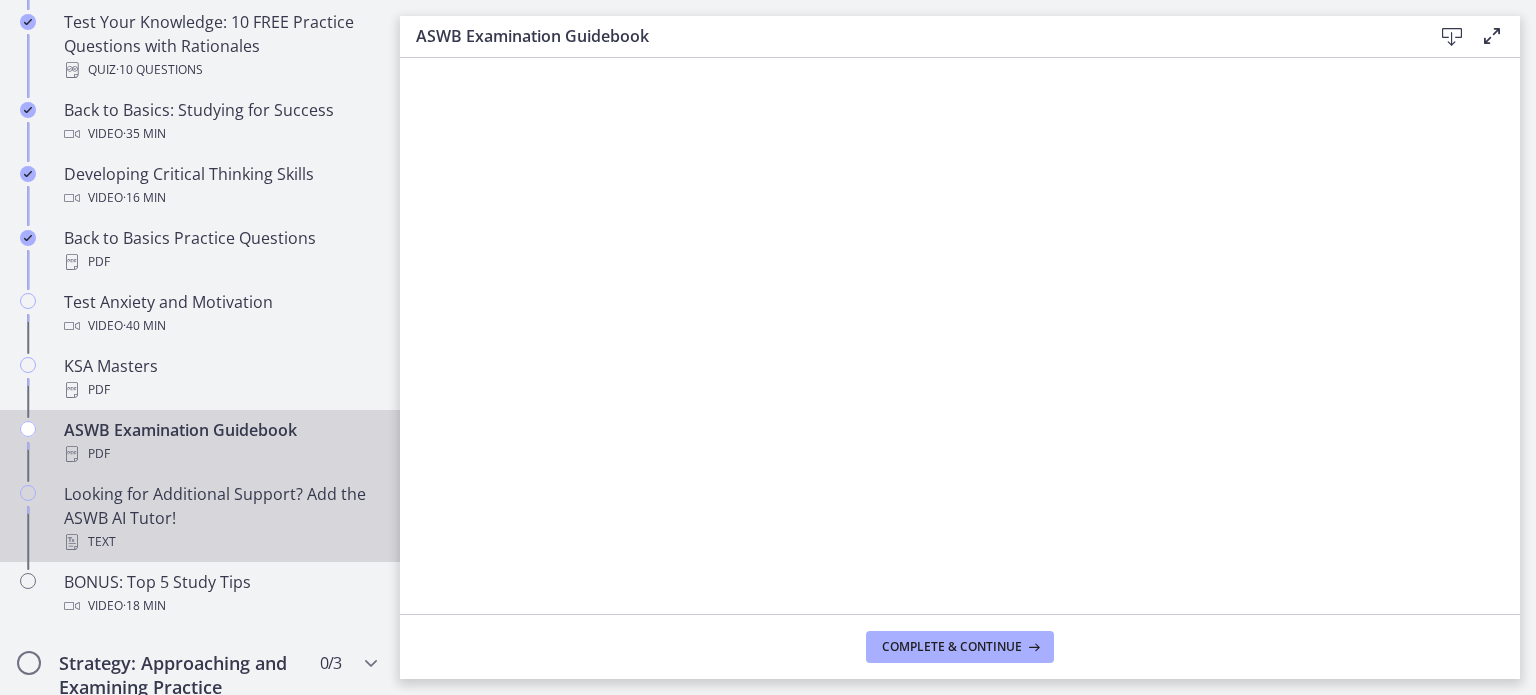 click on "Looking for Additional Support? Add the ASWB AI Tutor!
Text" at bounding box center [220, 518] 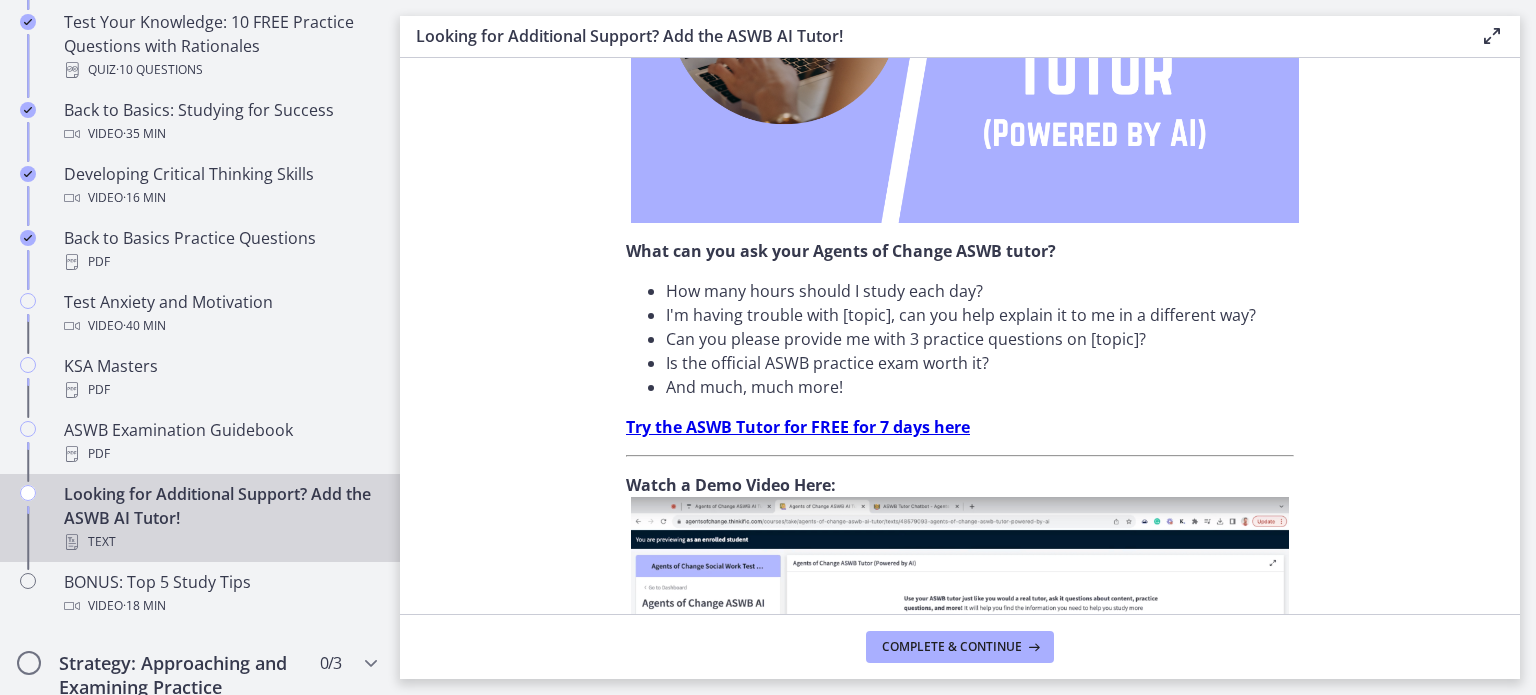 scroll, scrollTop: 393, scrollLeft: 0, axis: vertical 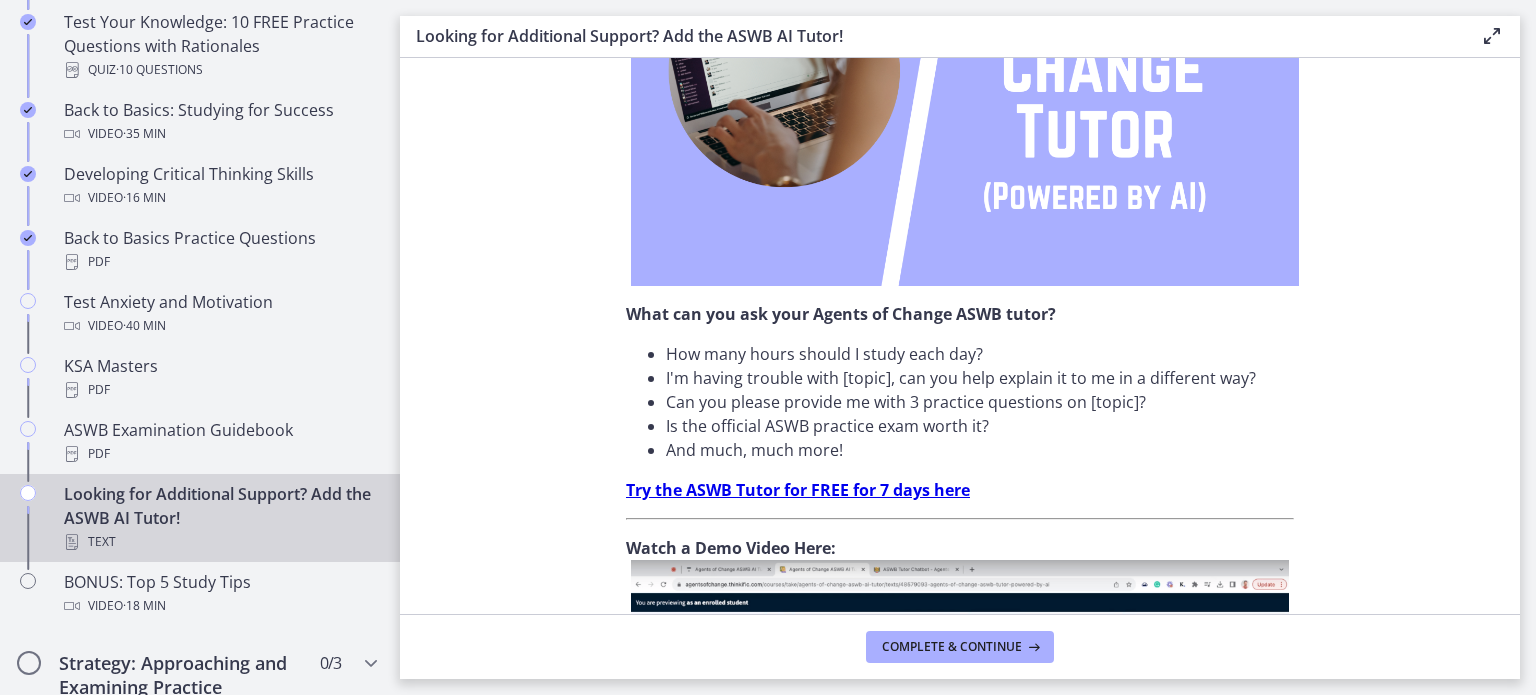 click on "Try the ASWB Tutor for FREE for 7 days here" at bounding box center [798, 490] 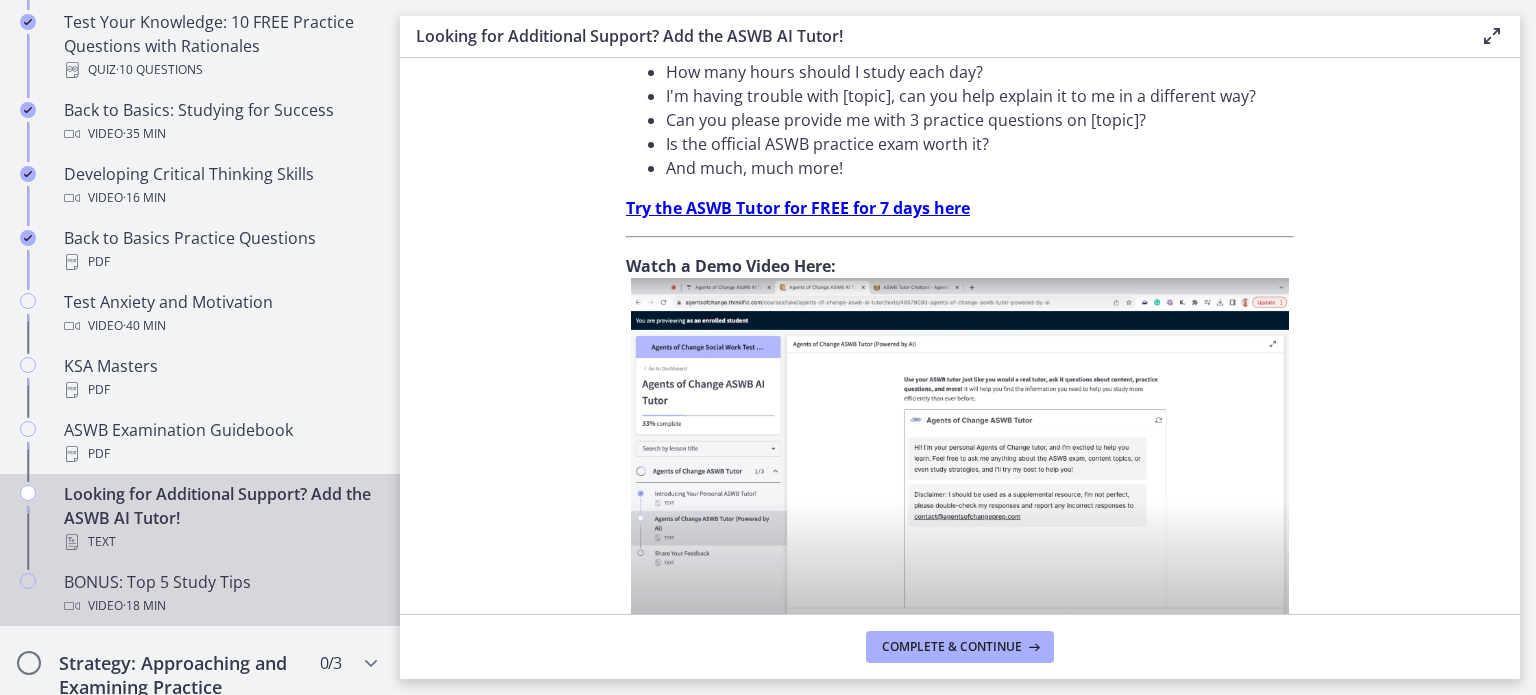 scroll, scrollTop: 693, scrollLeft: 0, axis: vertical 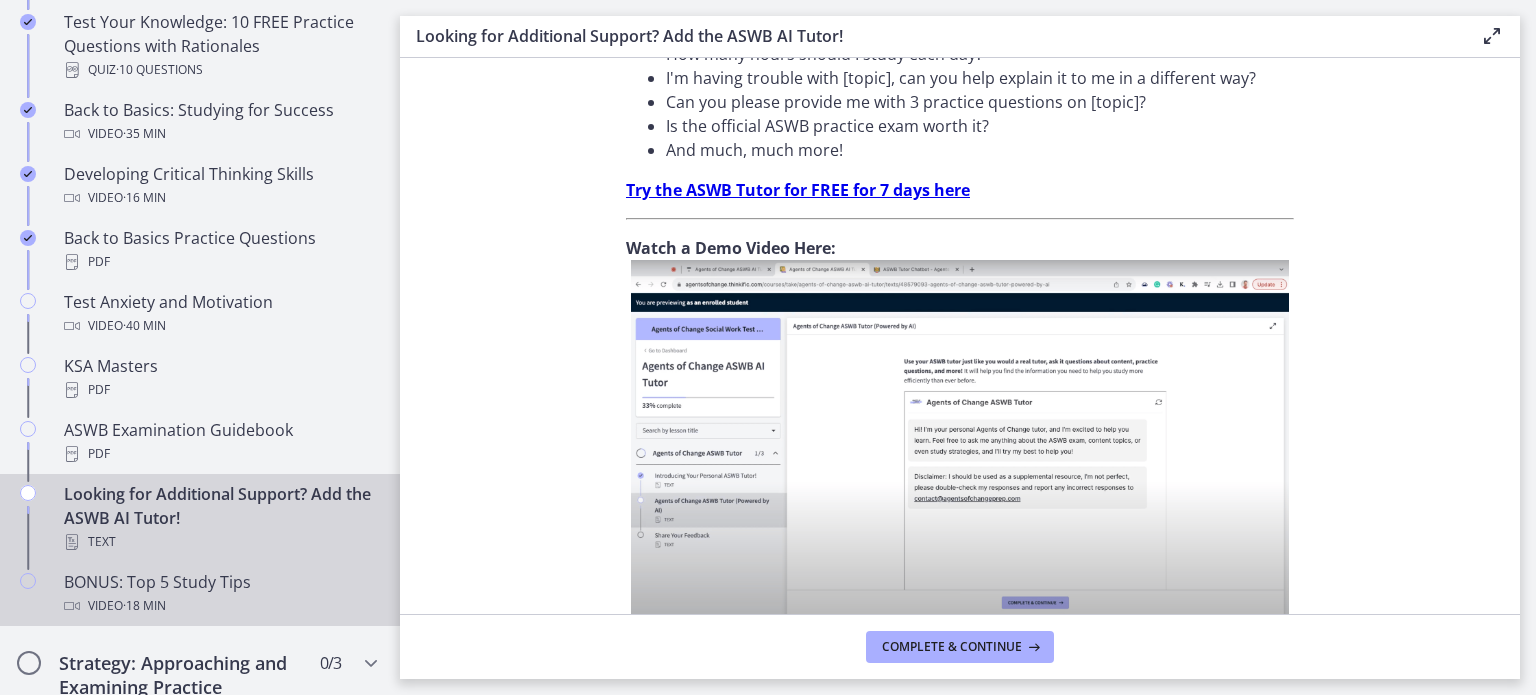 click on "BONUS: Top 5 Study Tips
Video
·  18 min" at bounding box center [220, 594] 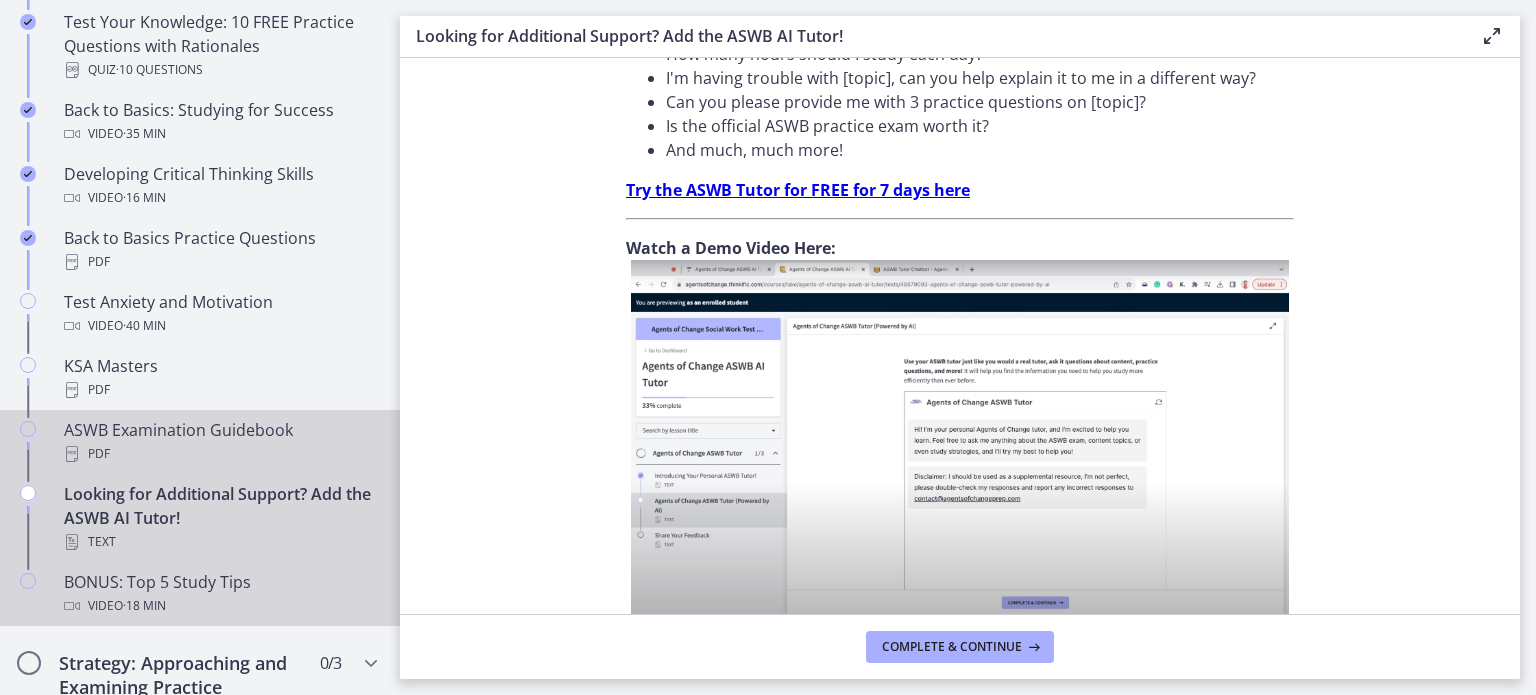 scroll, scrollTop: 0, scrollLeft: 0, axis: both 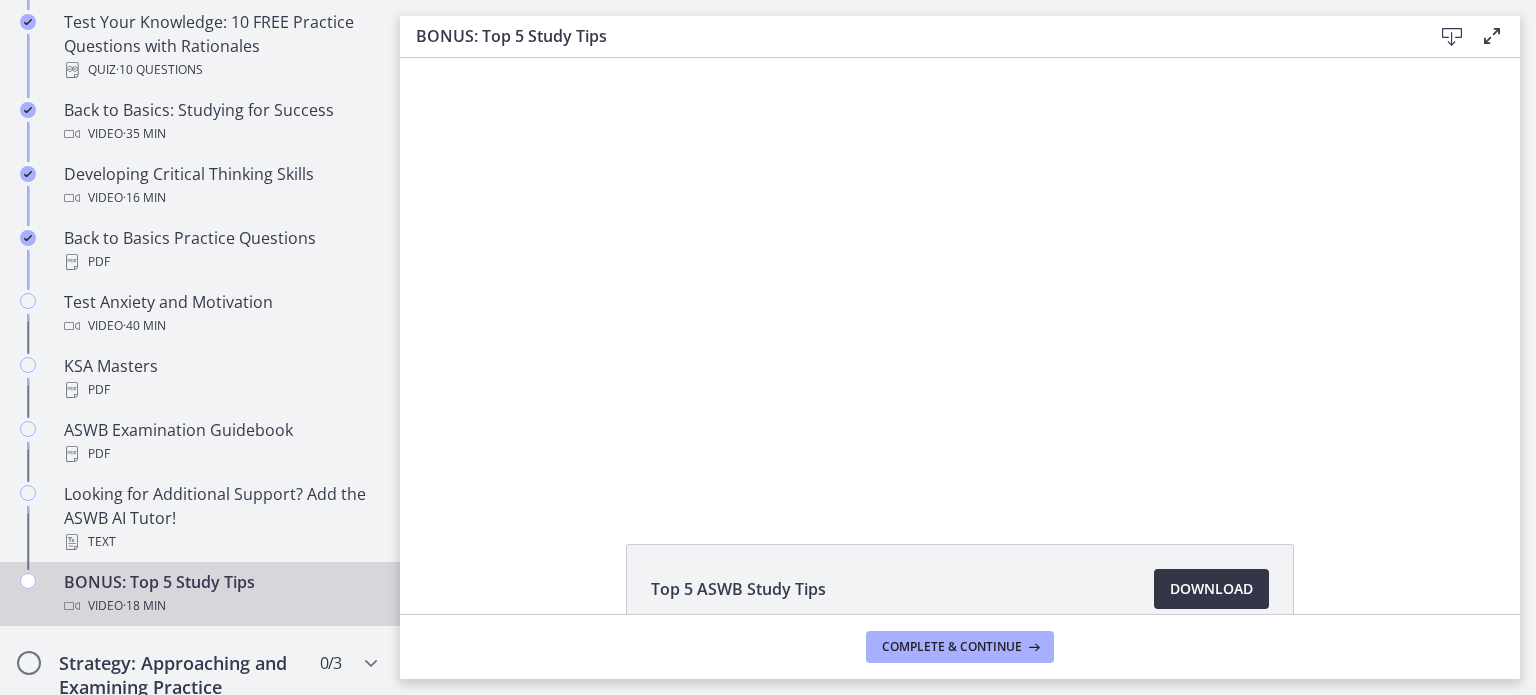 click on "Download
Opens in a new window" at bounding box center (1211, 589) 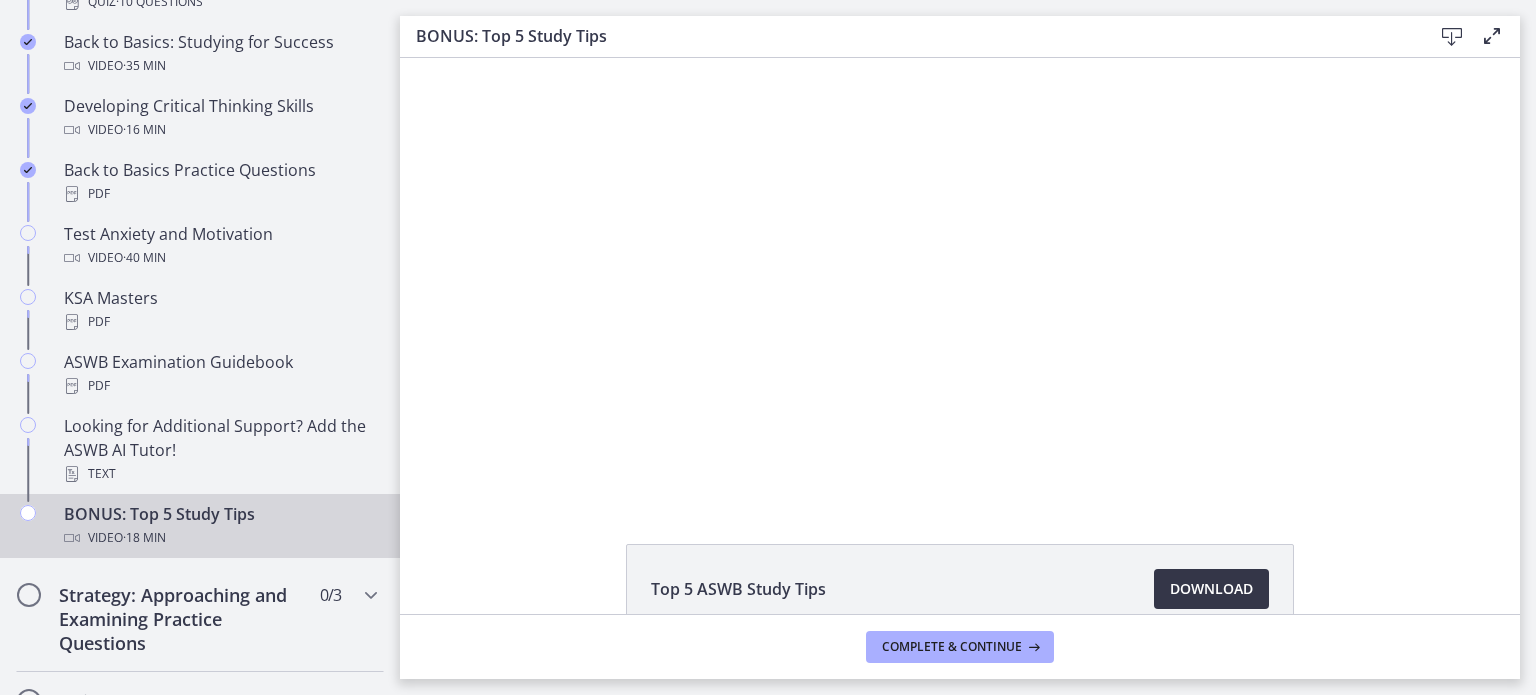 scroll, scrollTop: 921, scrollLeft: 0, axis: vertical 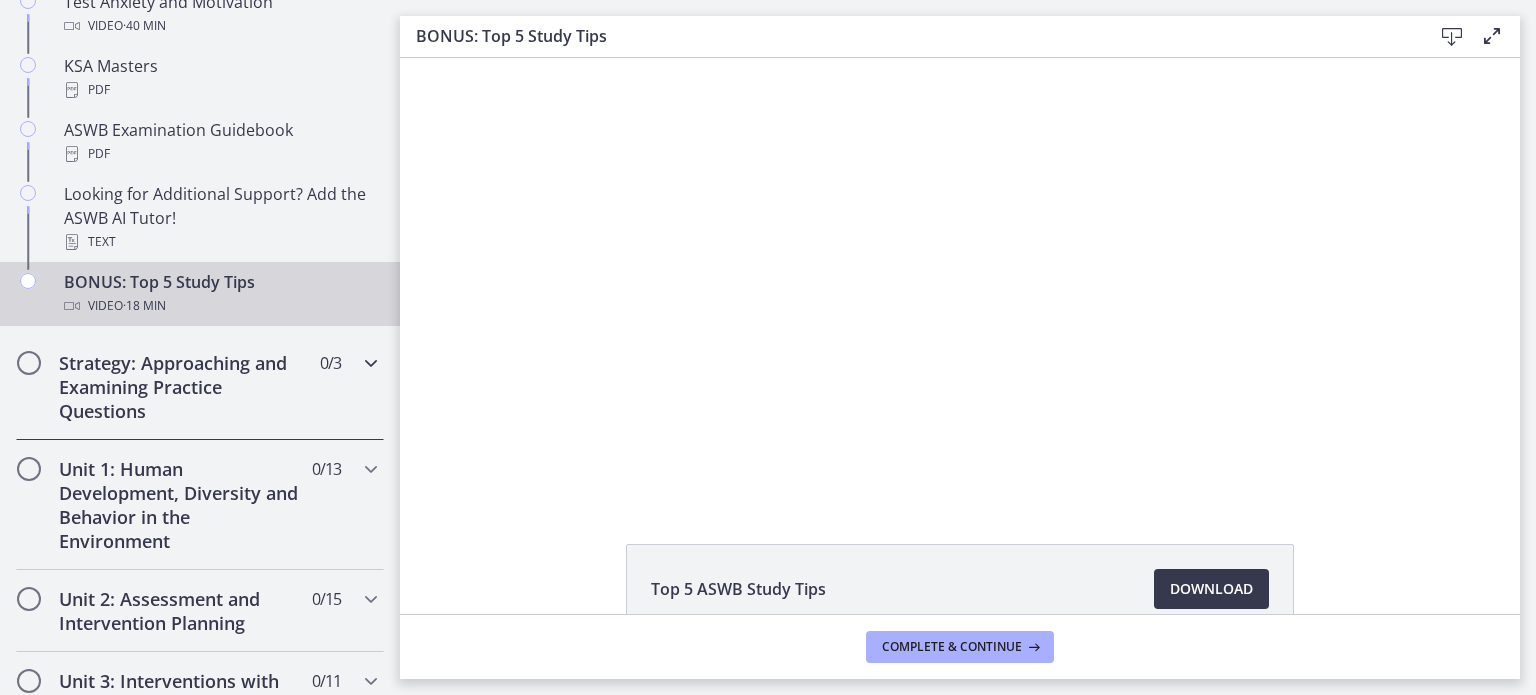 click on "Strategy: Approaching and Examining Practice Questions" at bounding box center (181, 387) 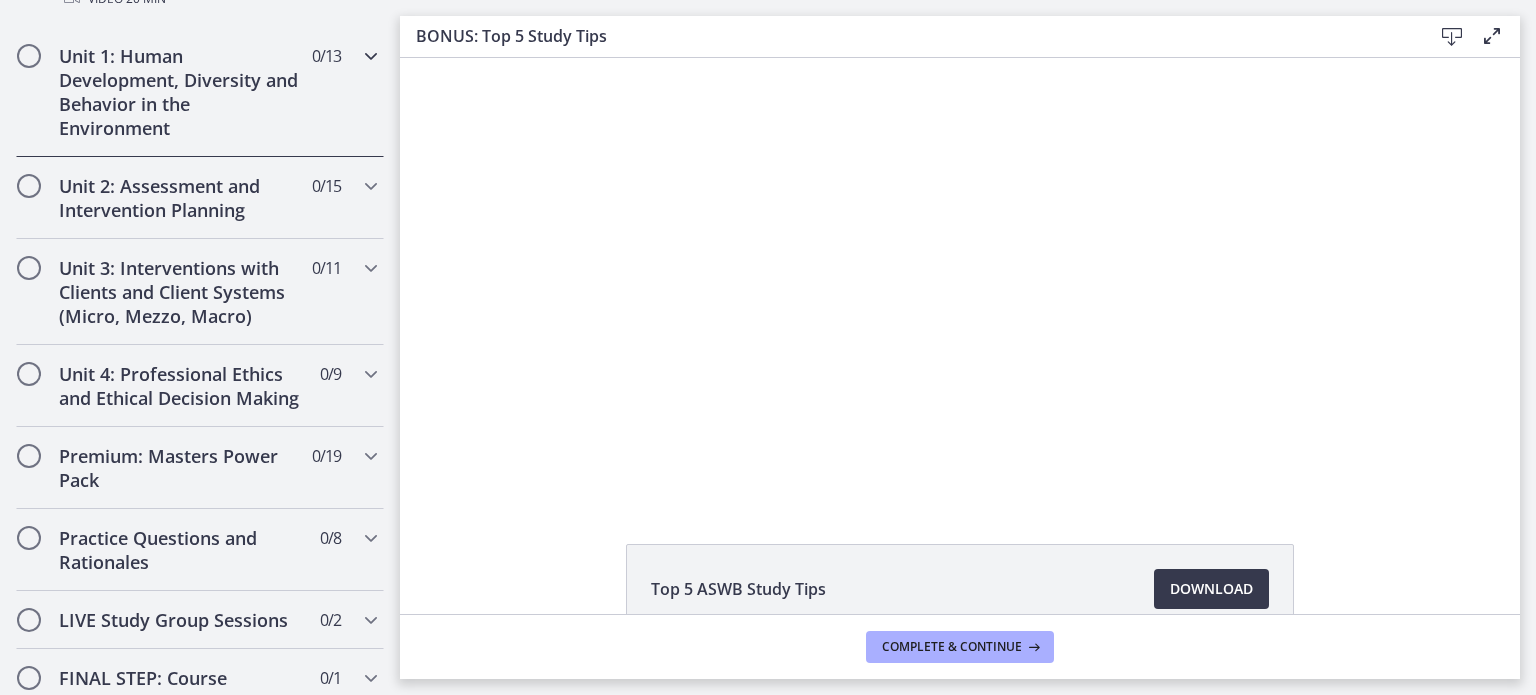 scroll, scrollTop: 620, scrollLeft: 0, axis: vertical 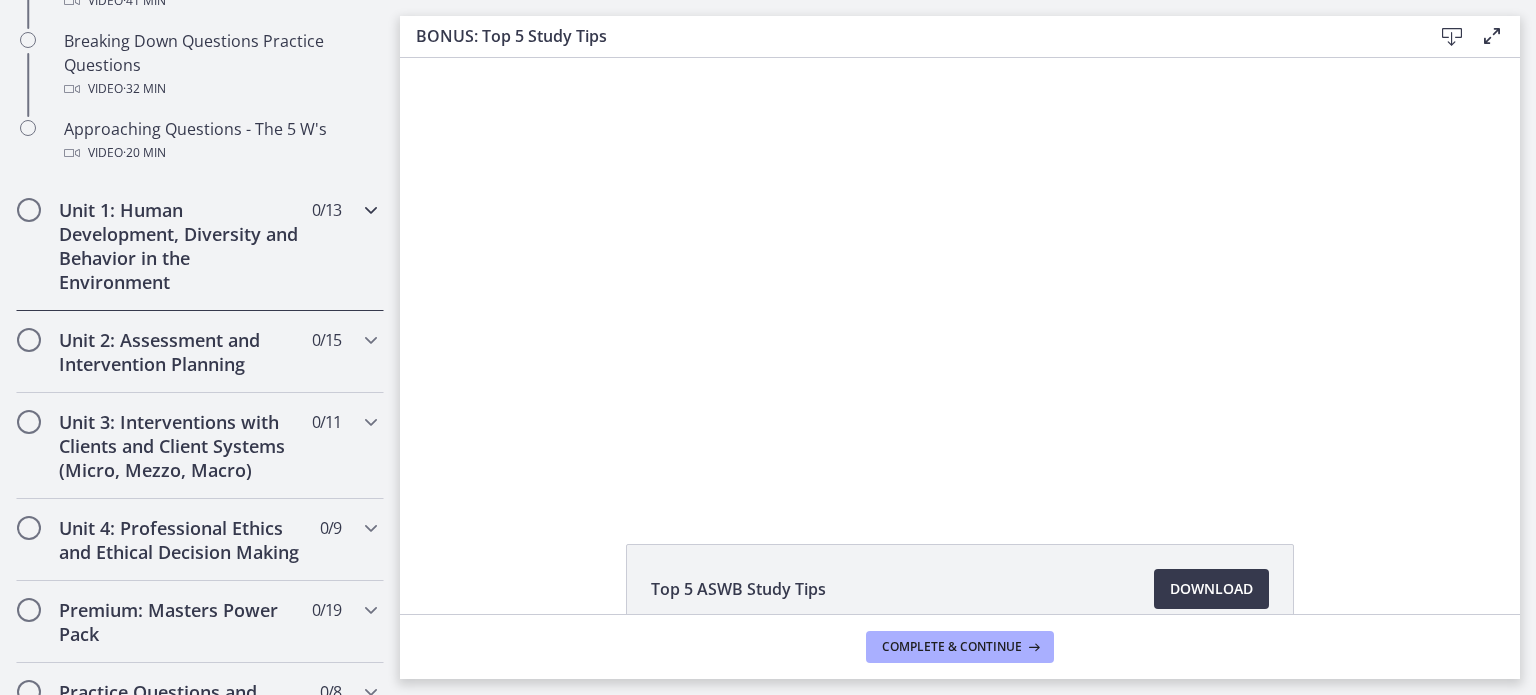 click on "Unit 1: Human Development, Diversity and Behavior in the Environment" at bounding box center (181, 246) 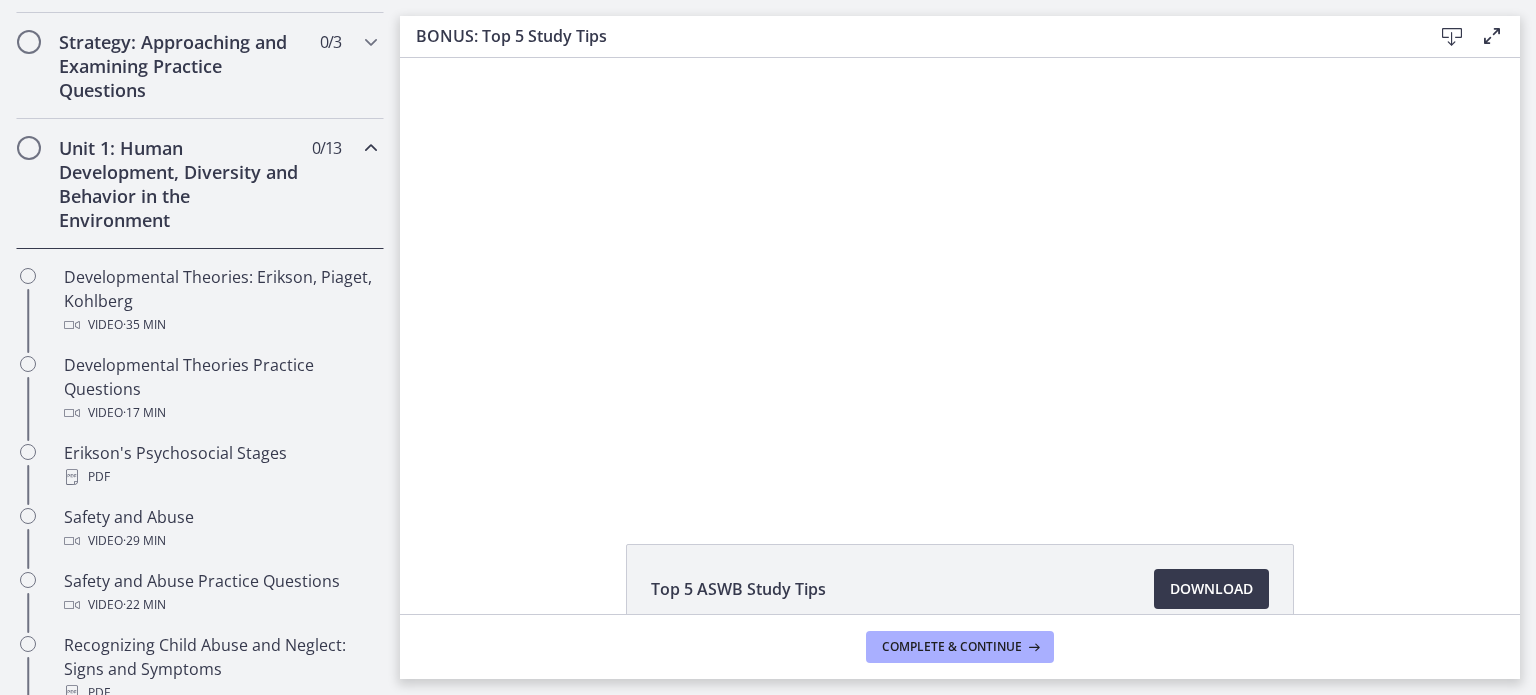 scroll, scrollTop: 419, scrollLeft: 0, axis: vertical 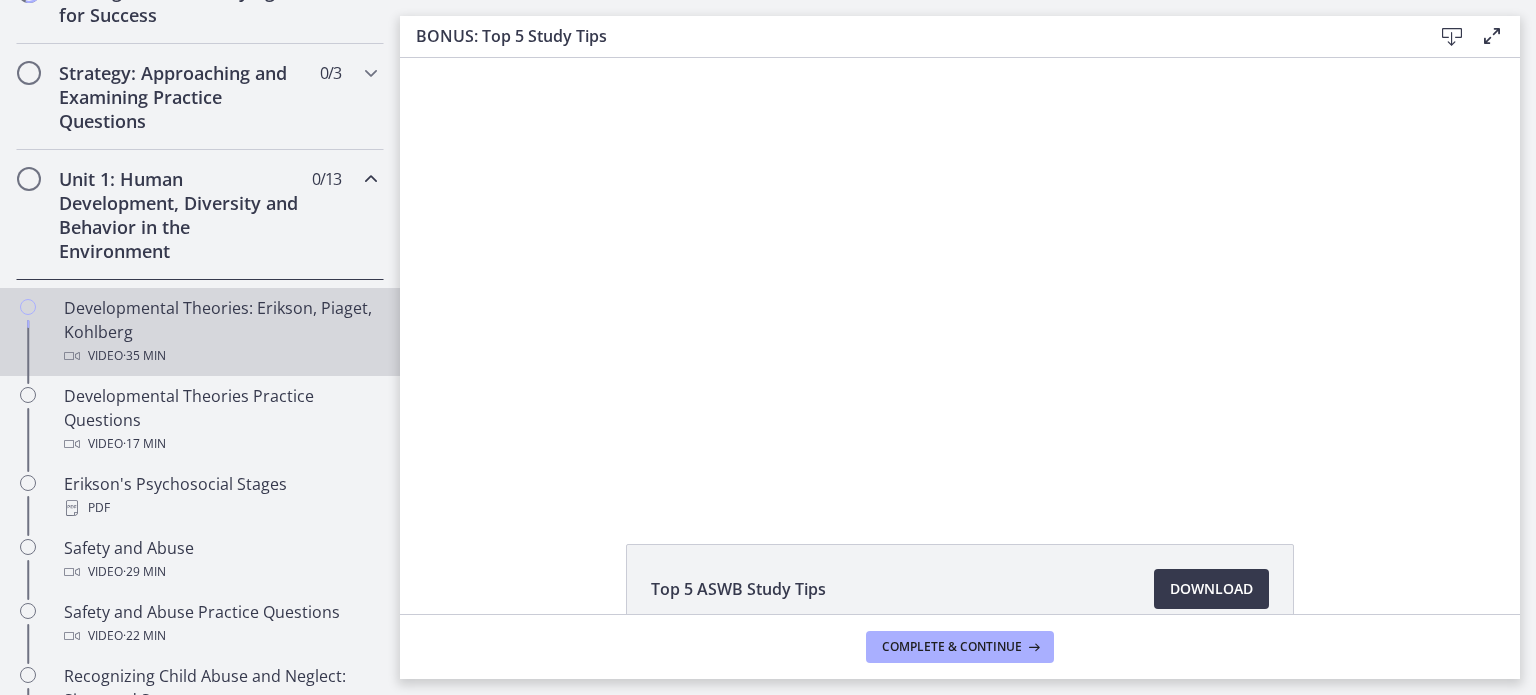 click on "Video
·  35 min" at bounding box center (220, 356) 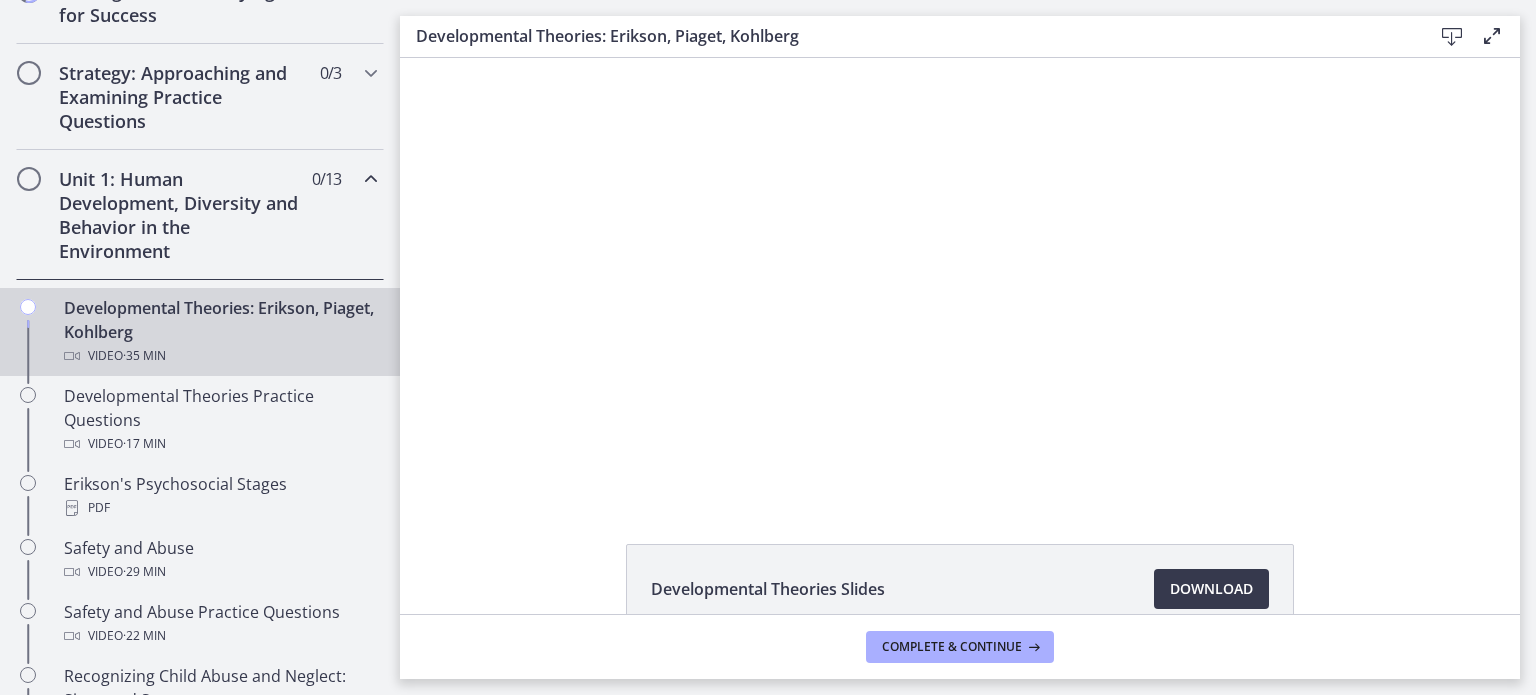 scroll, scrollTop: 0, scrollLeft: 0, axis: both 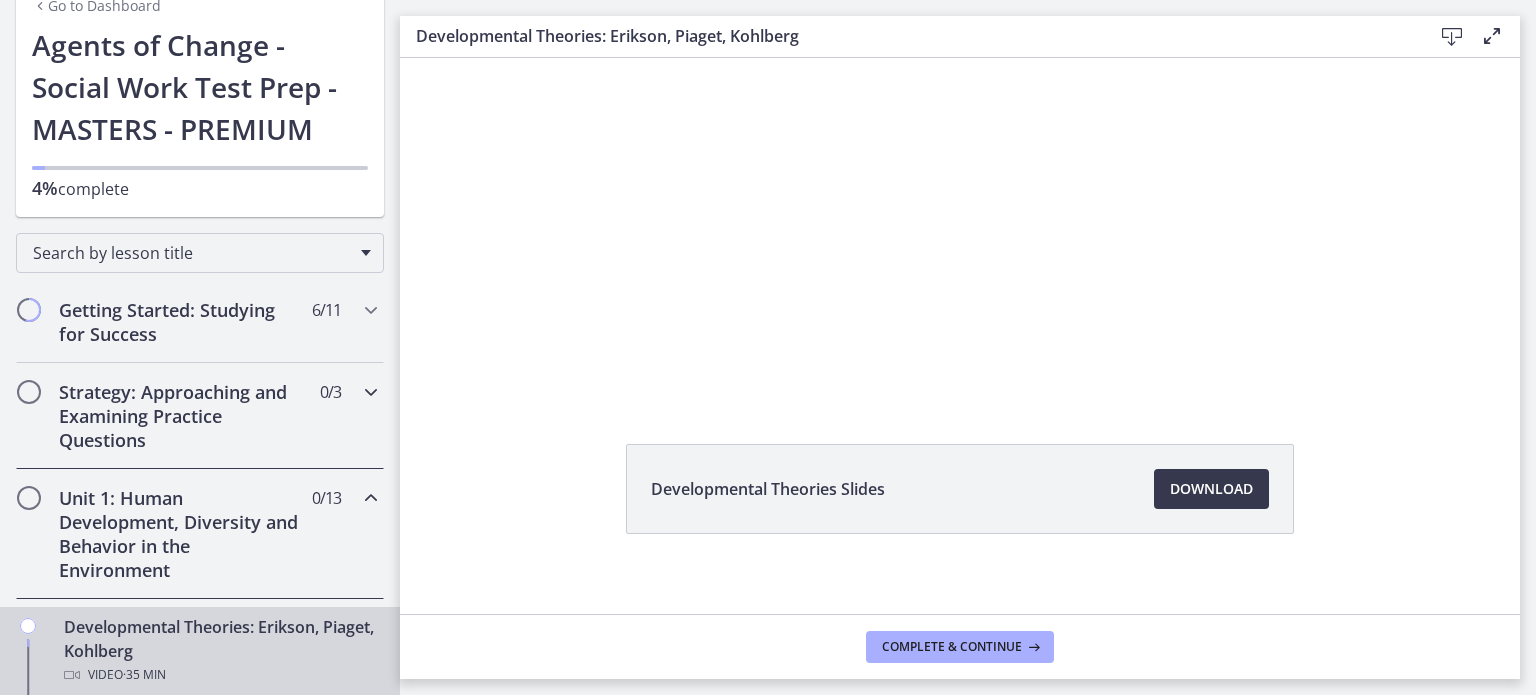 click on "Strategy: Approaching and Examining Practice Questions" at bounding box center (181, 416) 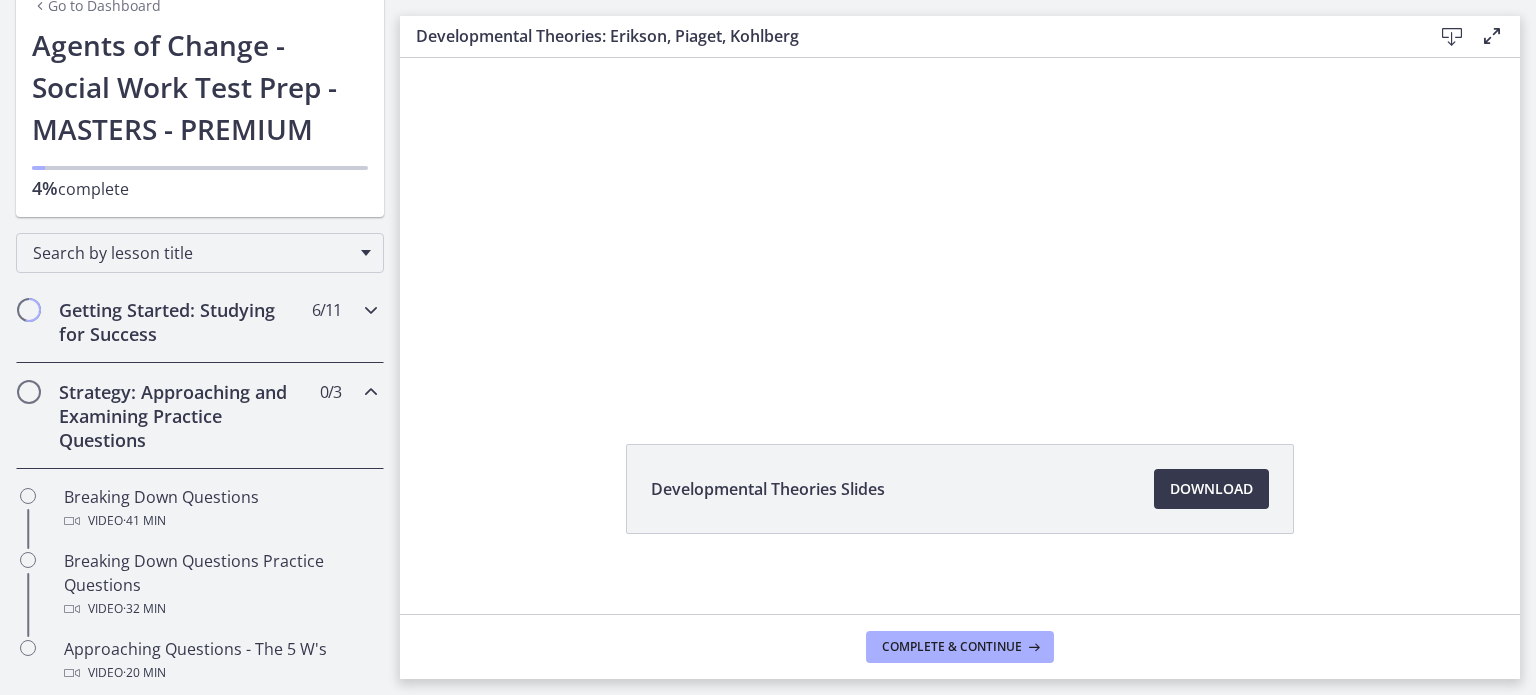 click on "Getting Started: Studying for Success" at bounding box center (181, 322) 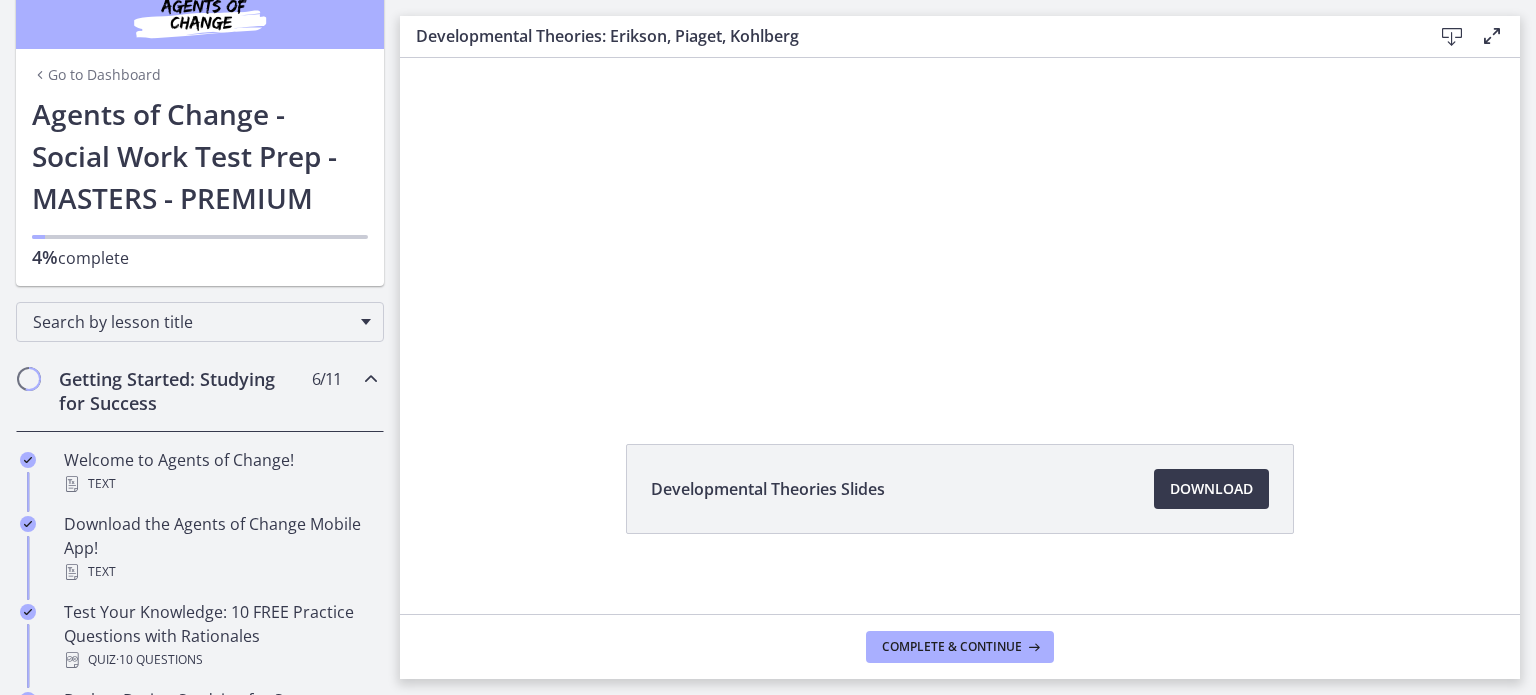 scroll, scrollTop: 0, scrollLeft: 0, axis: both 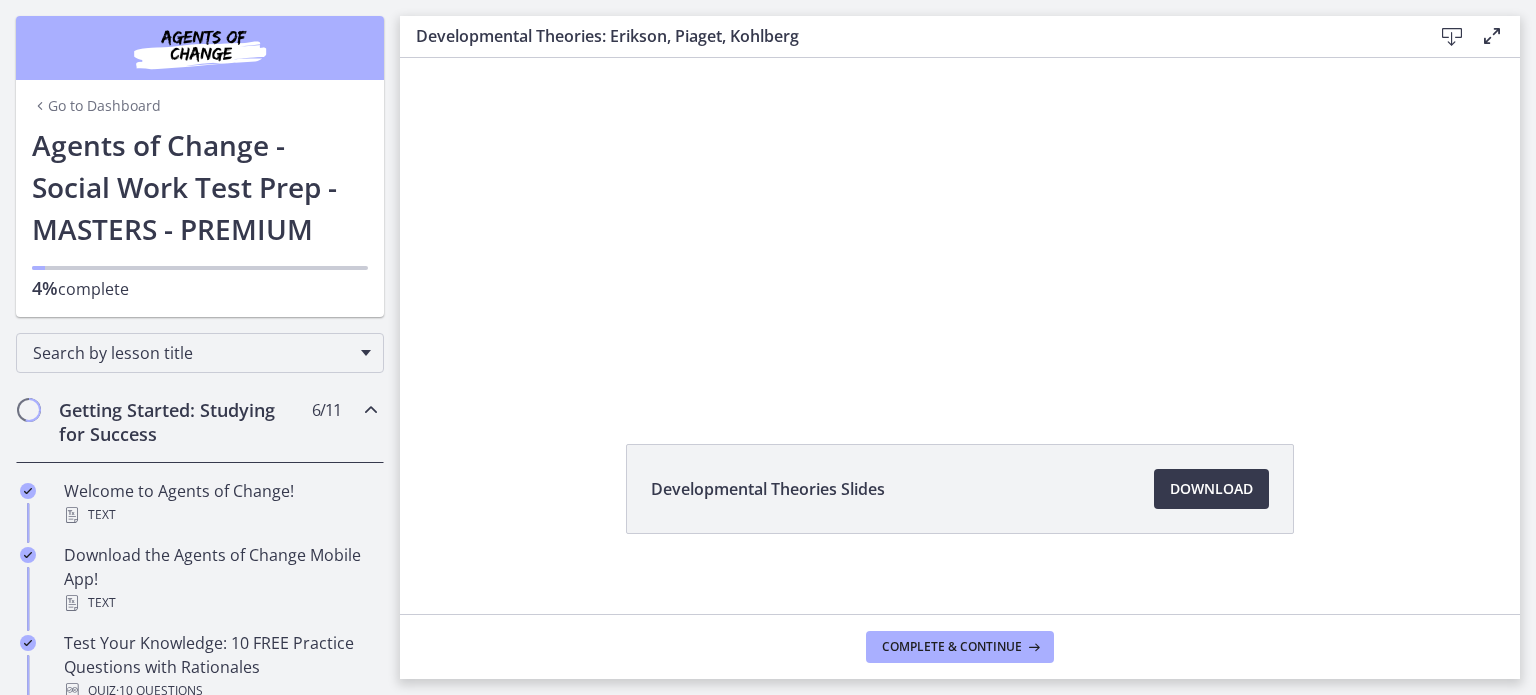 click on "Go to Dashboard" at bounding box center [96, 106] 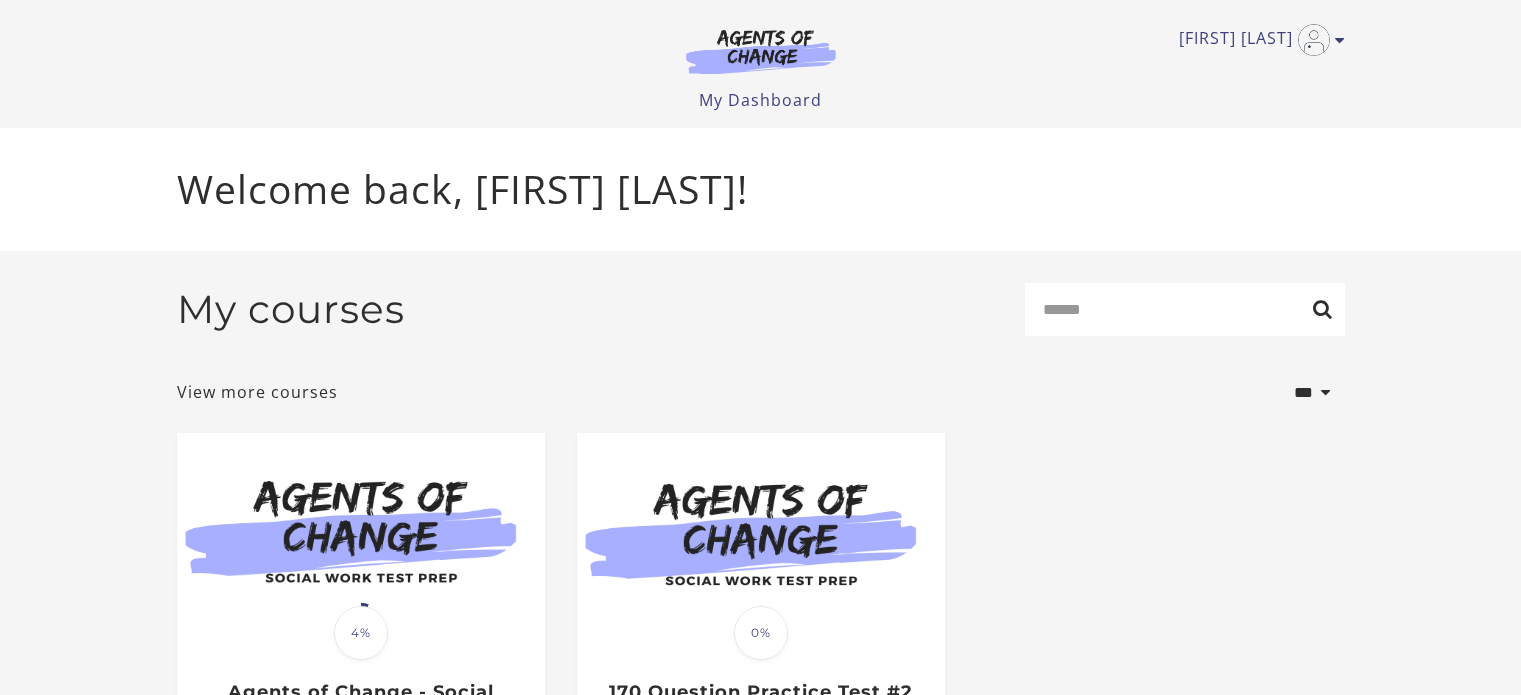 scroll, scrollTop: 0, scrollLeft: 0, axis: both 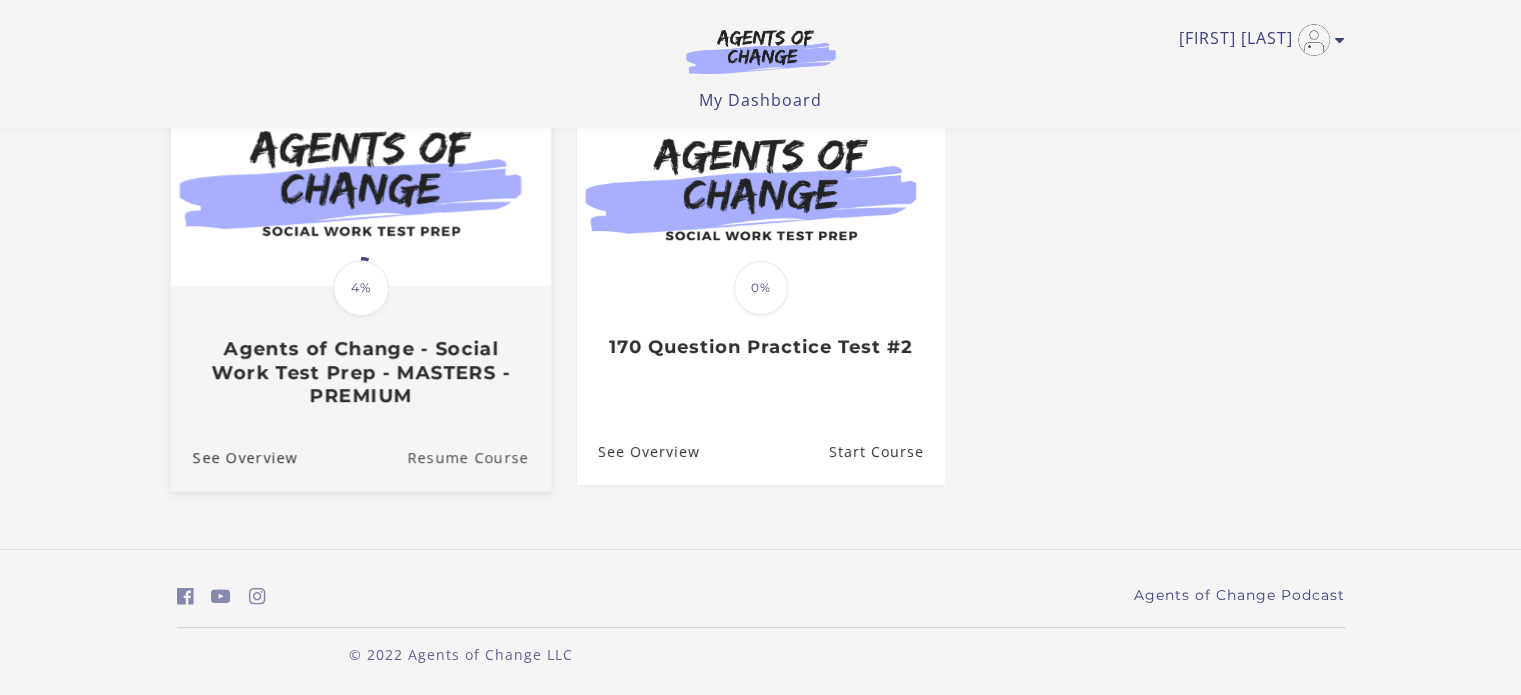 click on "Resume Course" at bounding box center (479, 457) 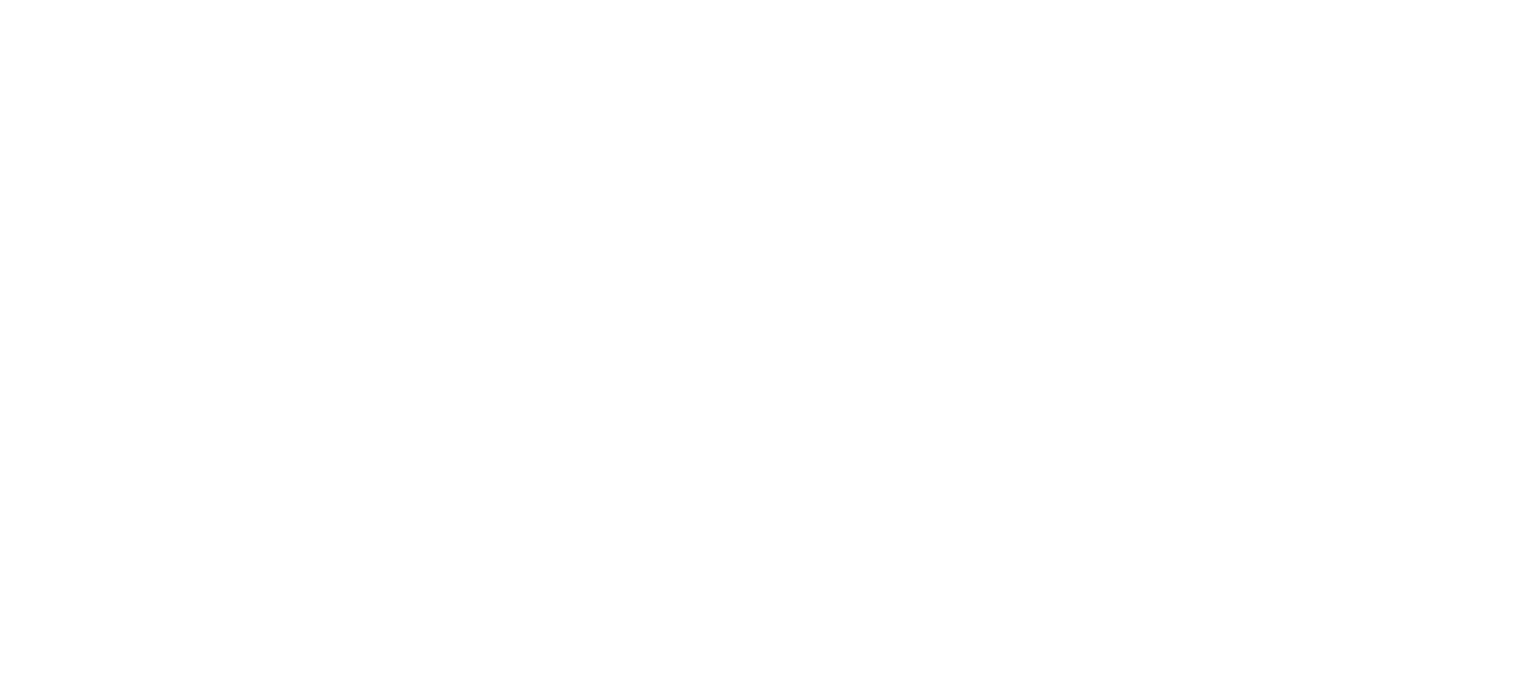 scroll, scrollTop: 0, scrollLeft: 0, axis: both 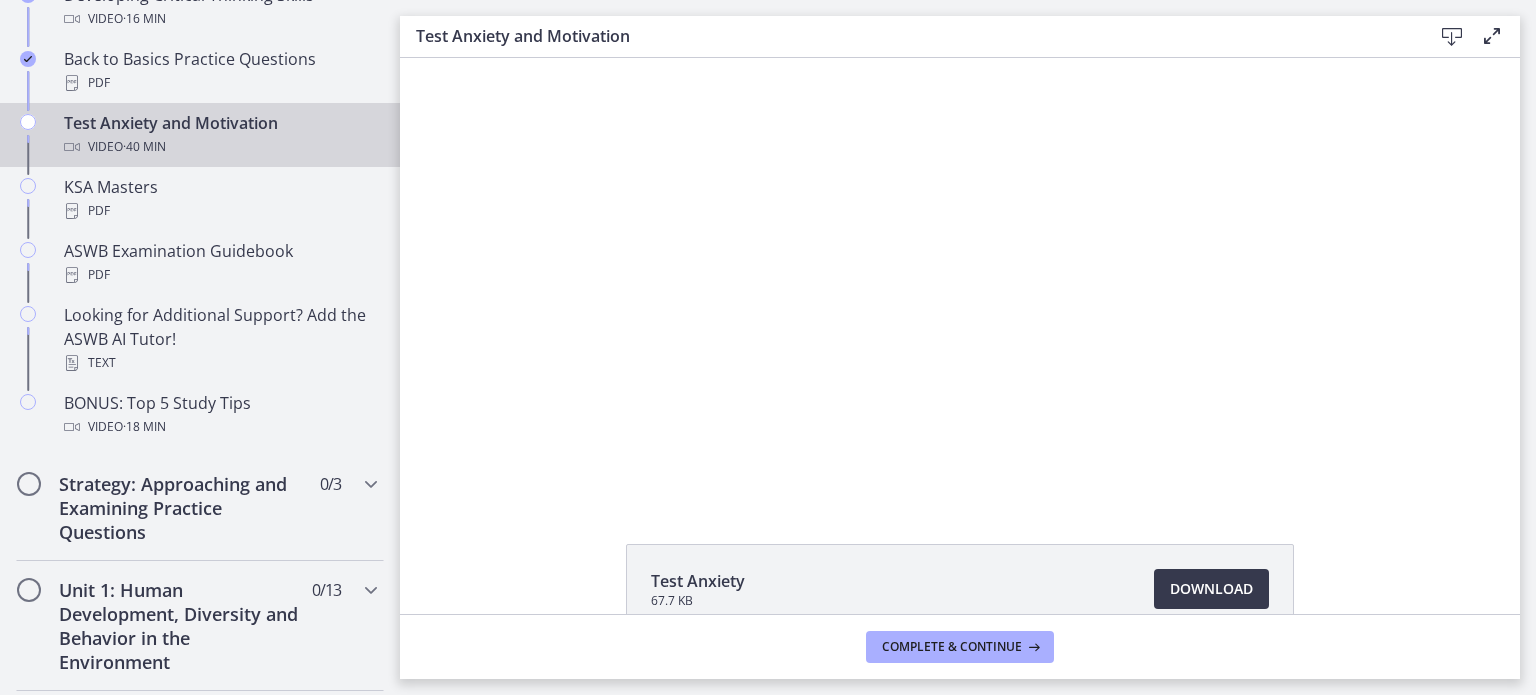 click on "Test Anxiety and Motivation
Video
·  40 min" at bounding box center [220, 135] 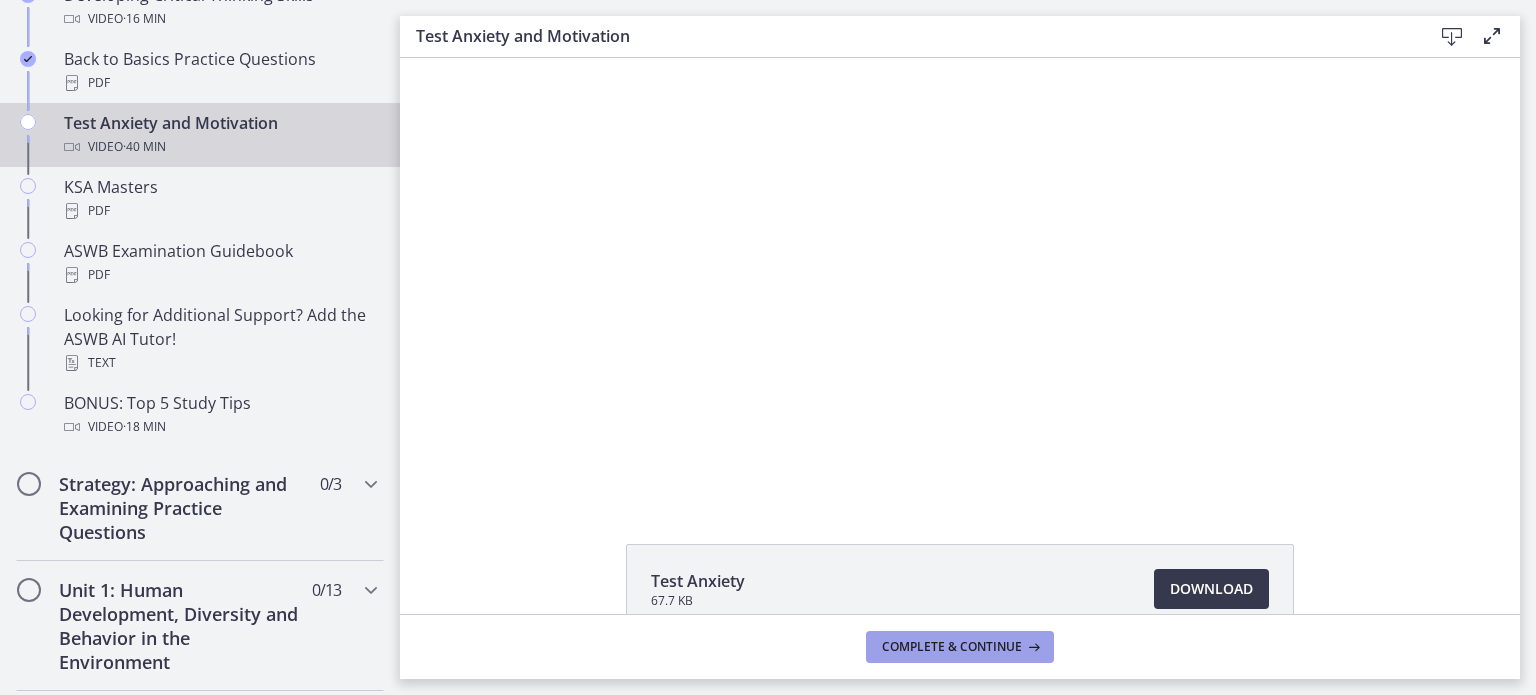 click on "Complete & continue" at bounding box center (952, 647) 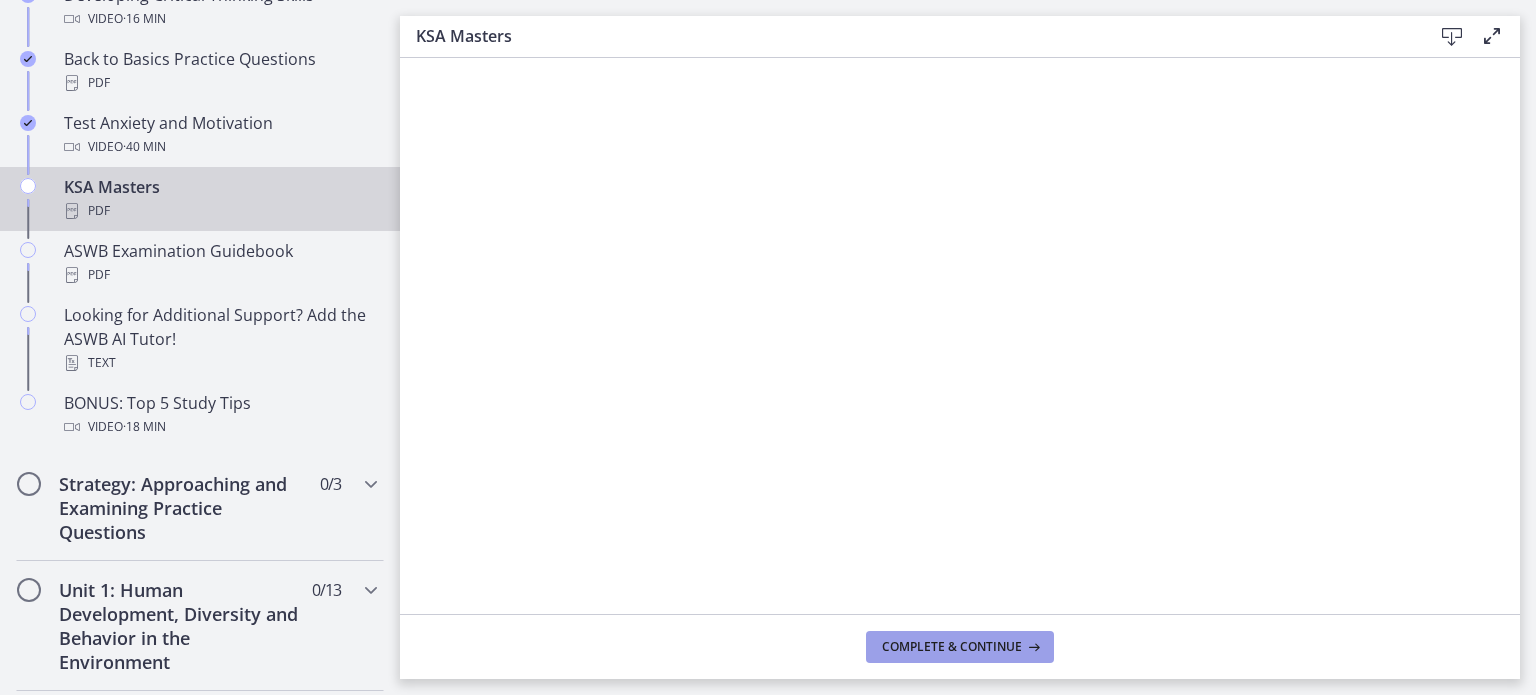 click on "Complete & continue" at bounding box center (952, 647) 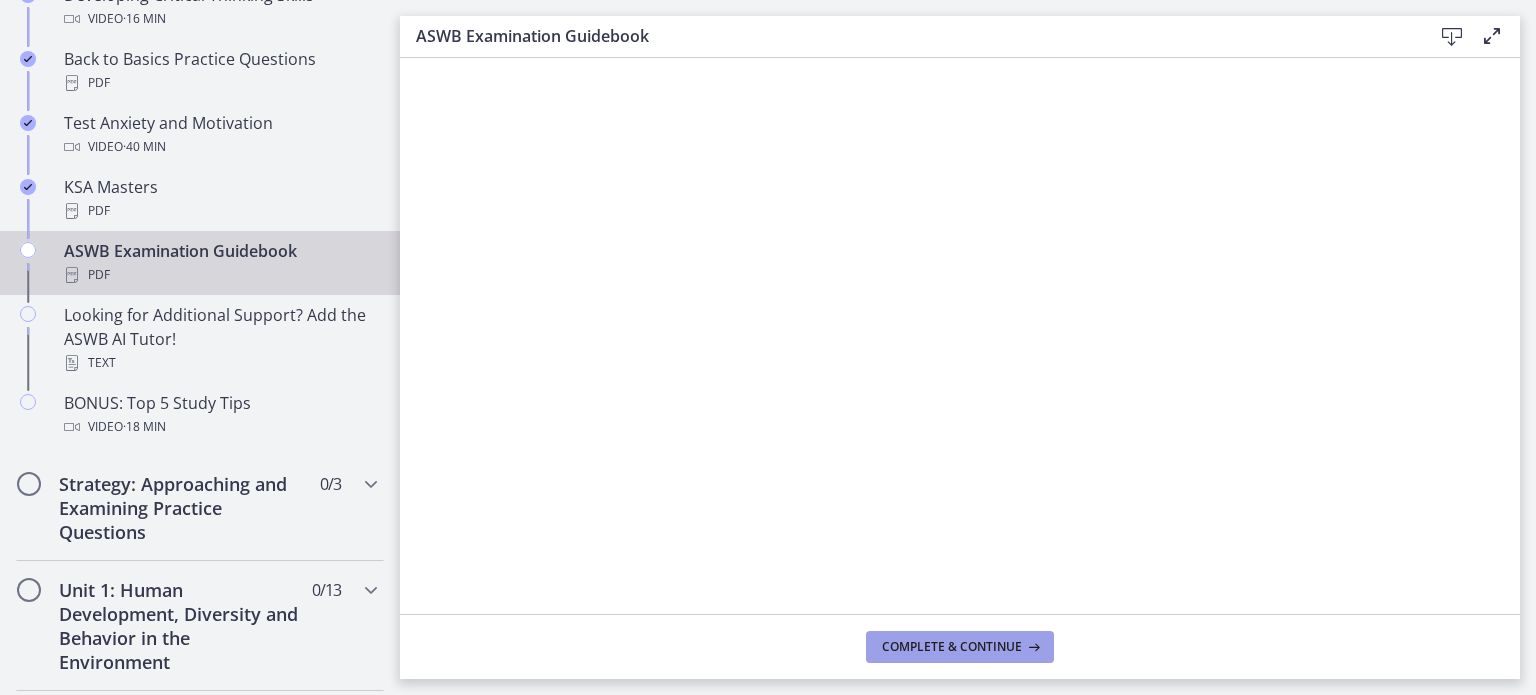 click on "Complete & continue" at bounding box center (952, 647) 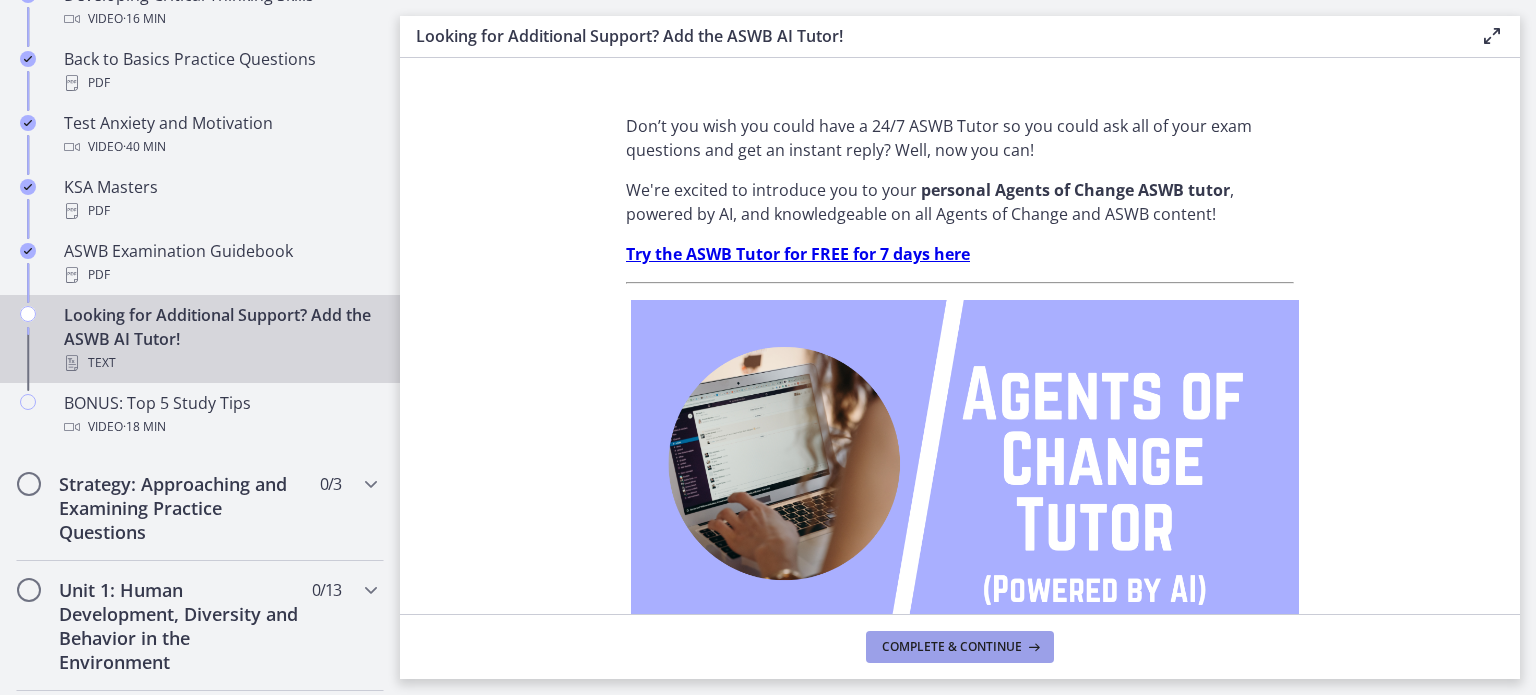 click on "Complete & continue" at bounding box center [952, 647] 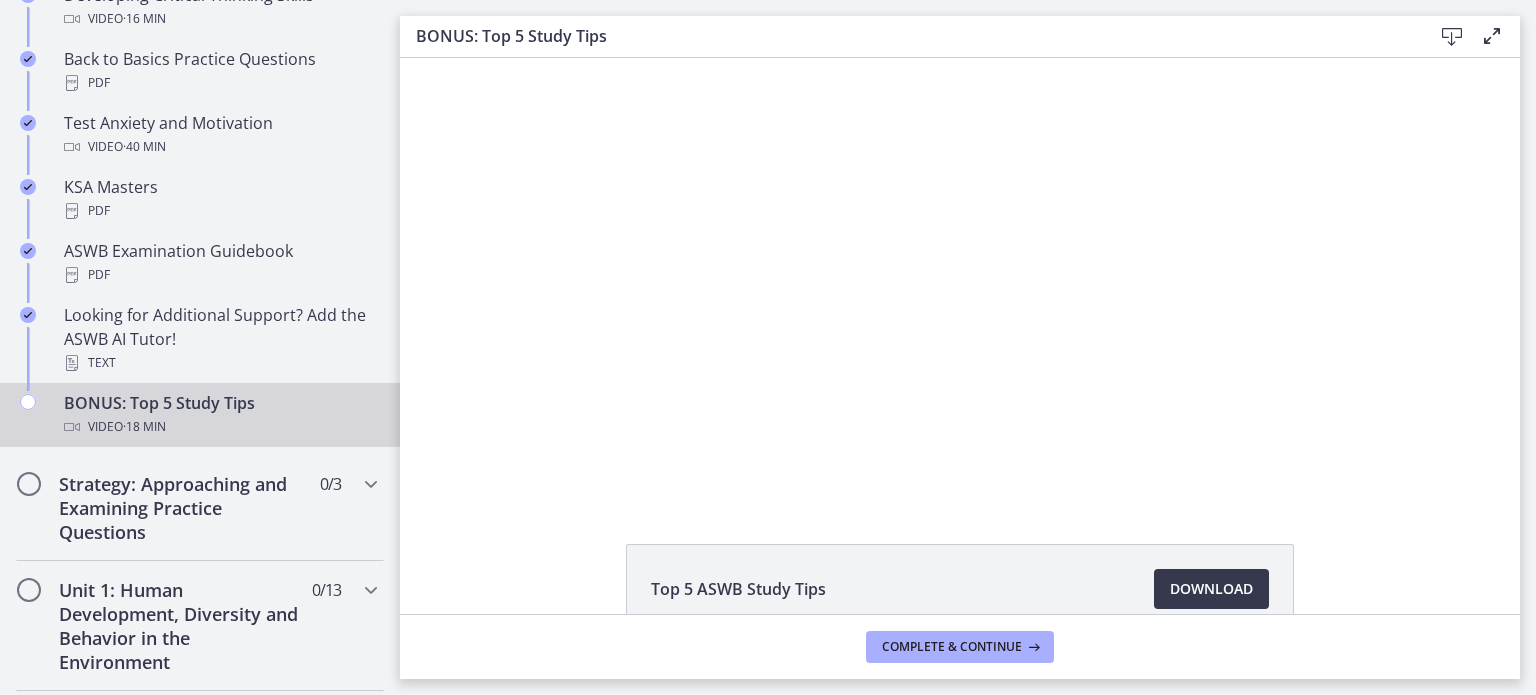 scroll, scrollTop: 0, scrollLeft: 0, axis: both 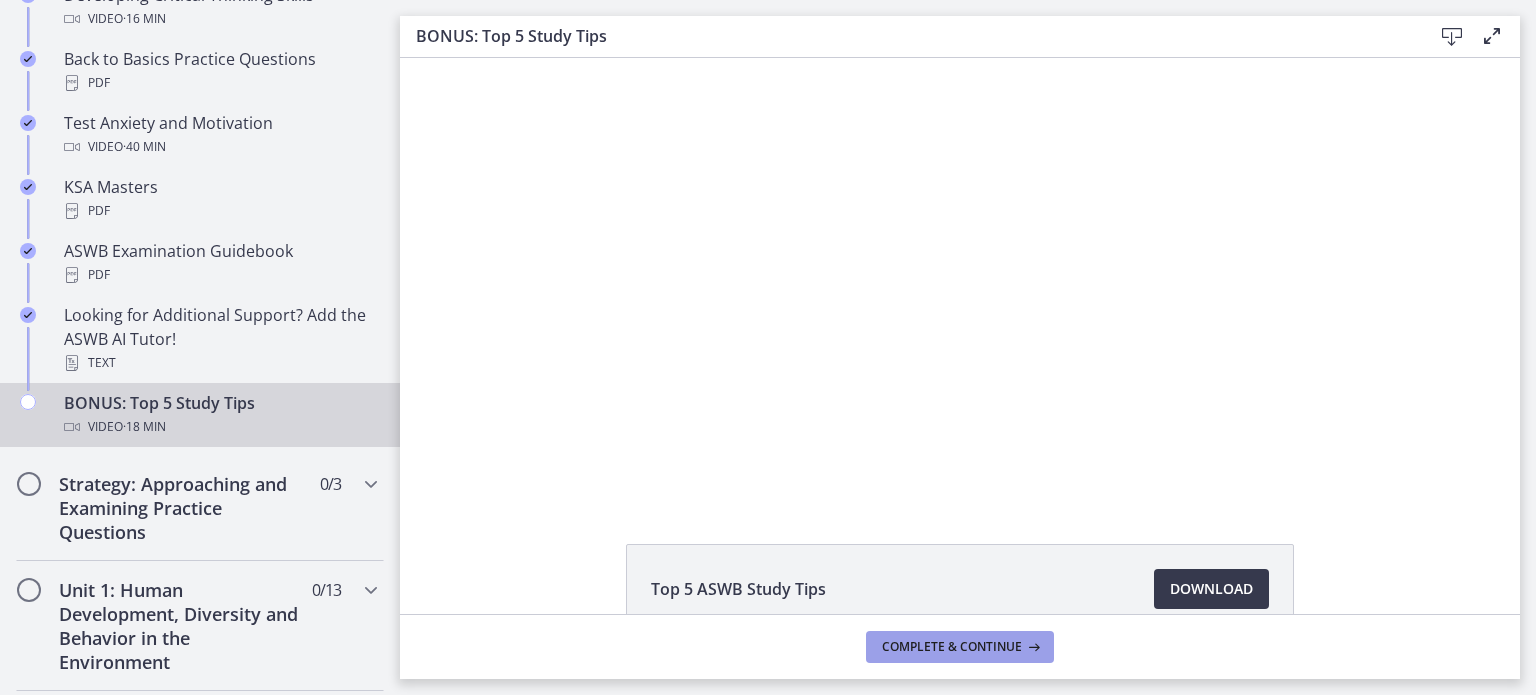click on "Complete & continue" at bounding box center [952, 647] 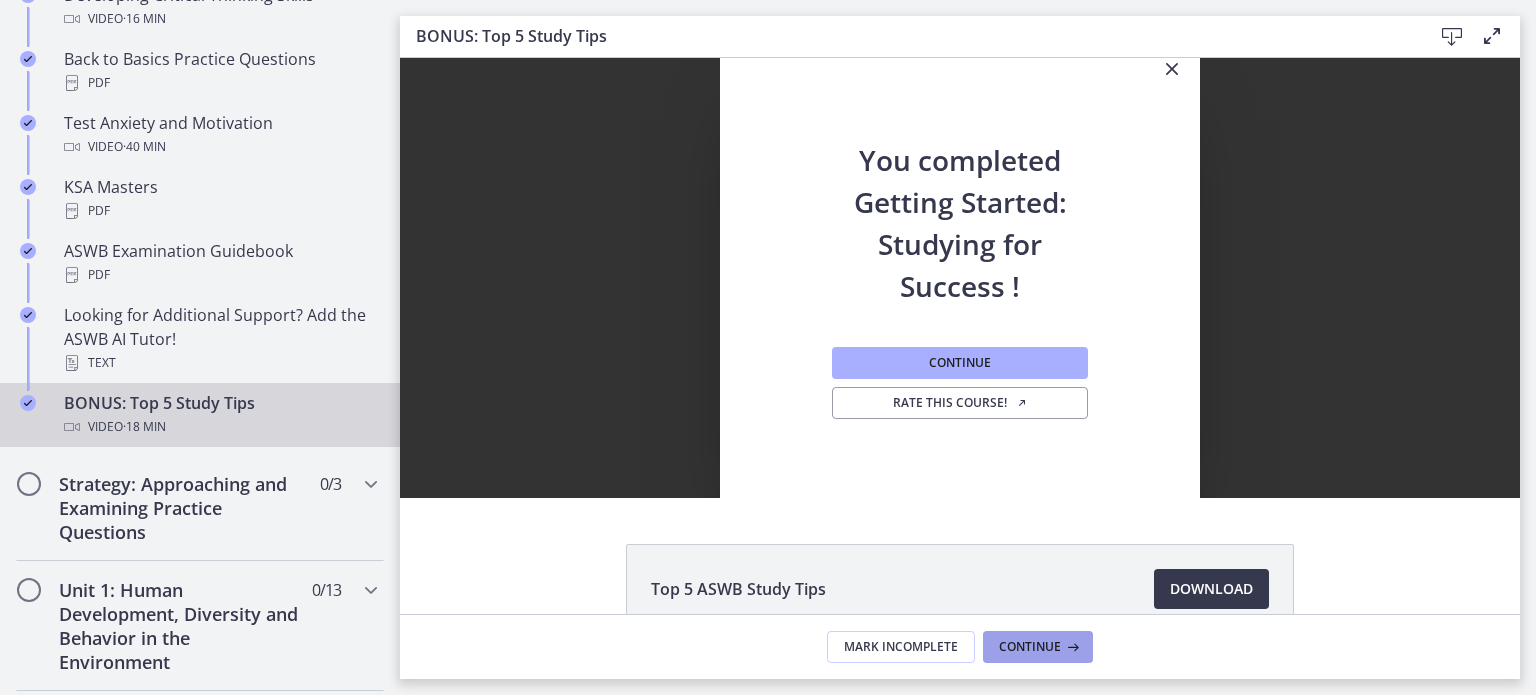 click on "Continue" at bounding box center (1038, 647) 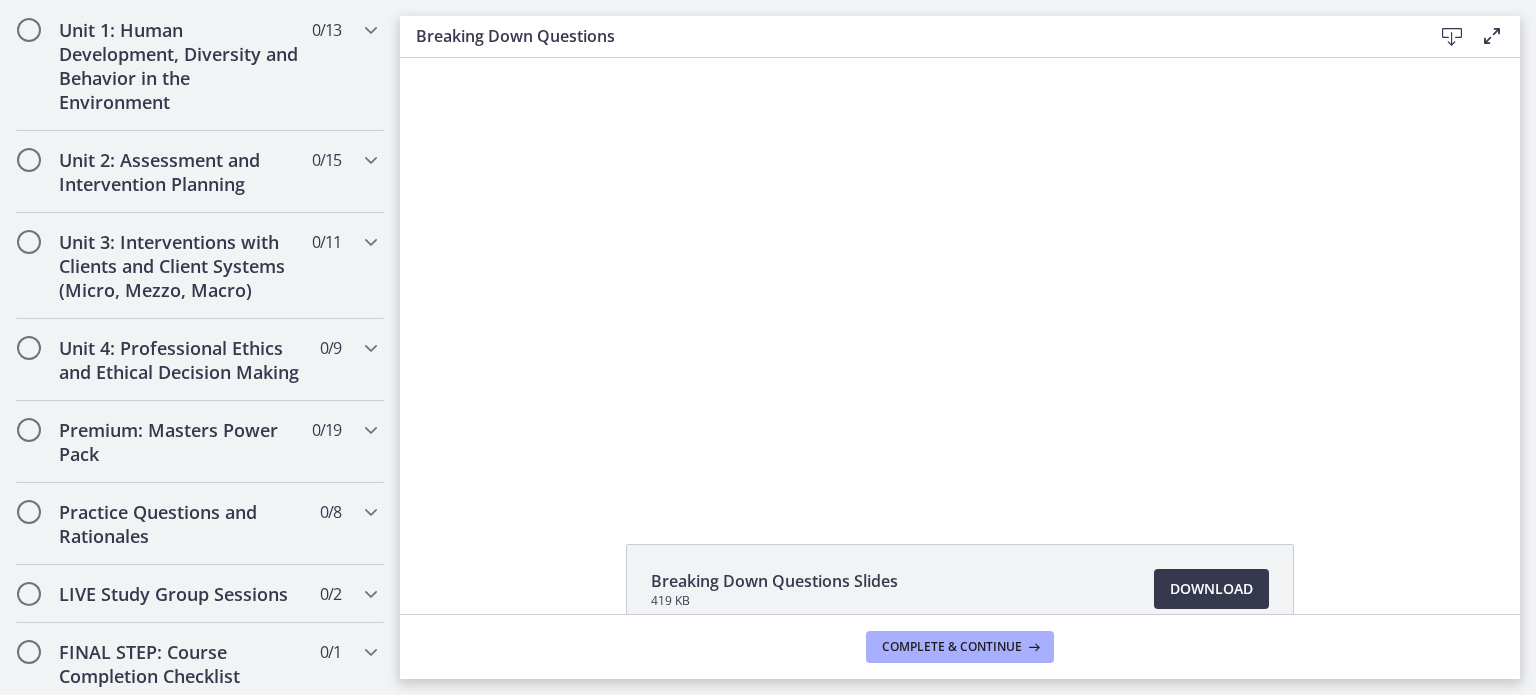 scroll, scrollTop: 0, scrollLeft: 0, axis: both 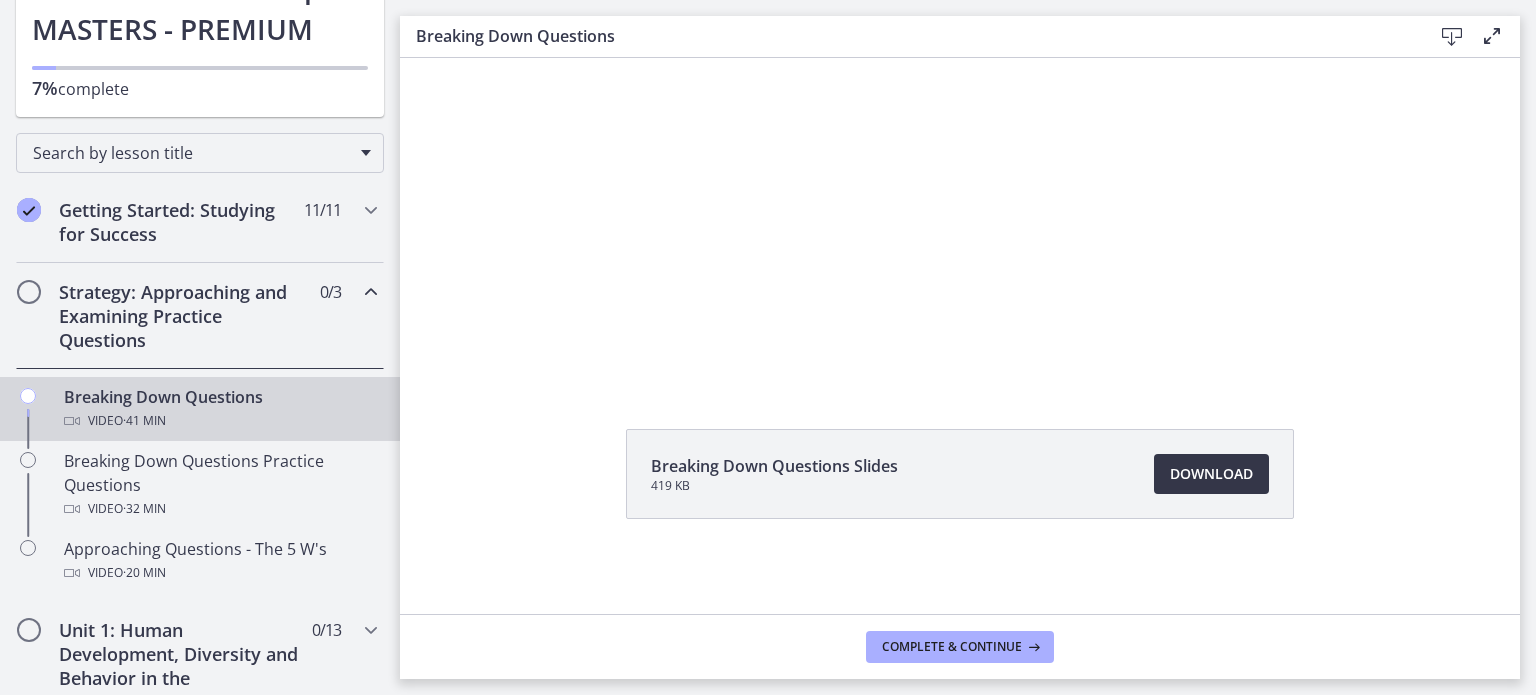 click on "Download
Opens in a new window" at bounding box center (1211, 474) 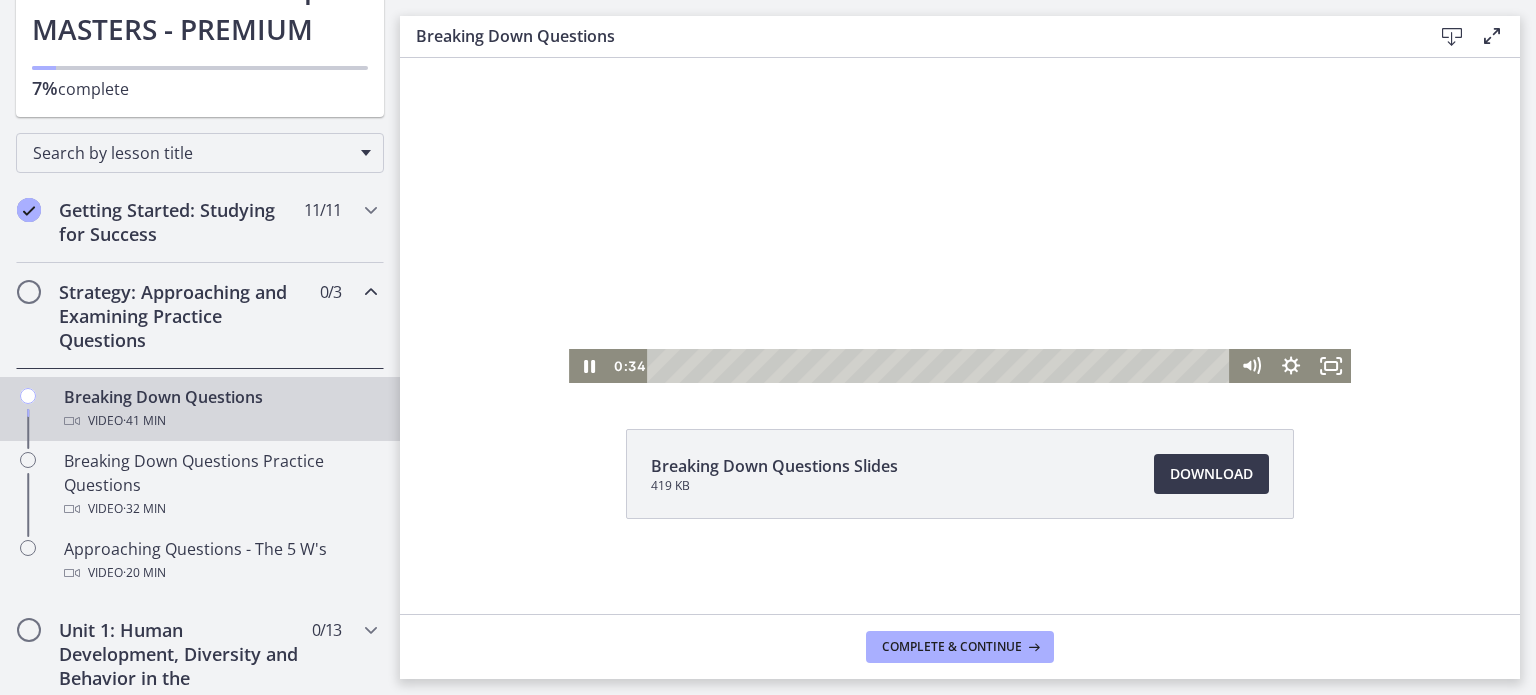 click at bounding box center [960, 163] 